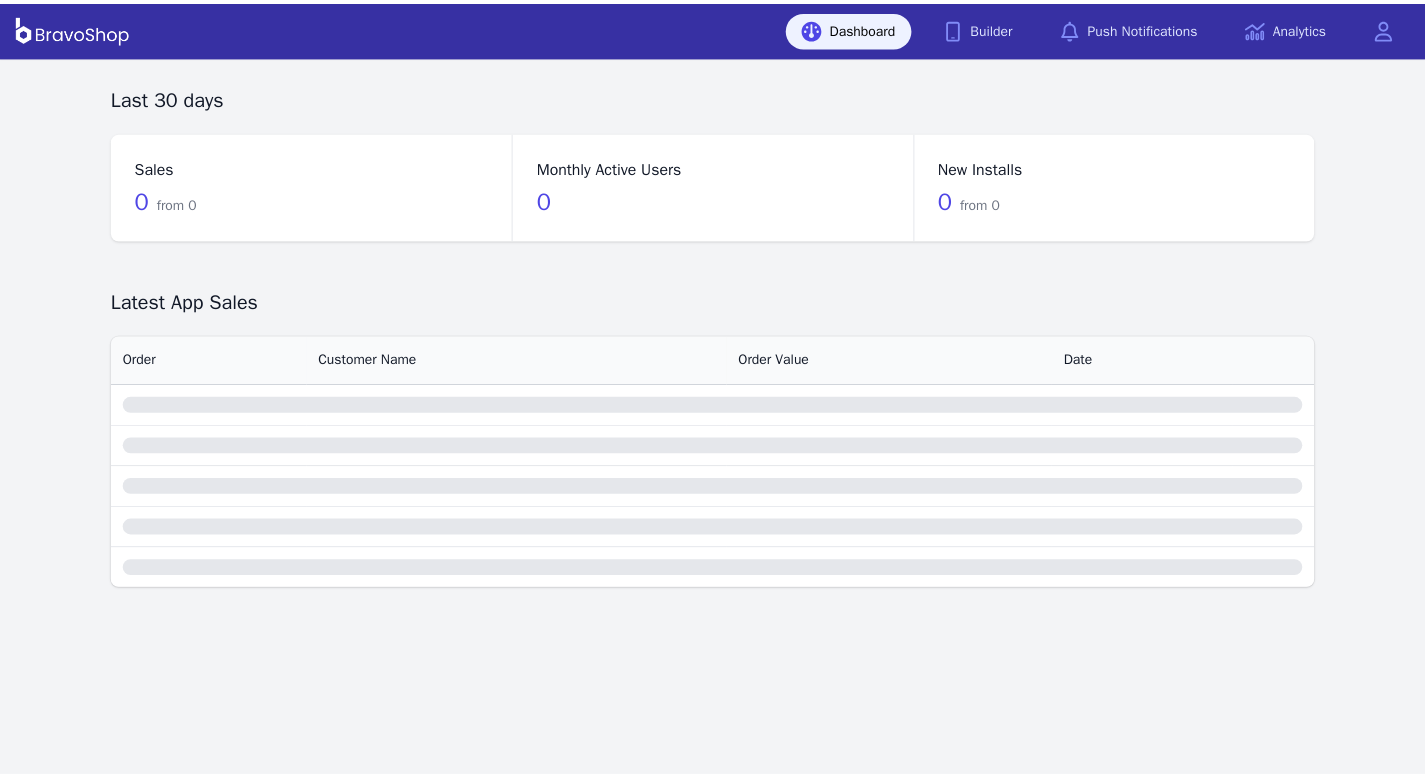 scroll, scrollTop: 0, scrollLeft: 0, axis: both 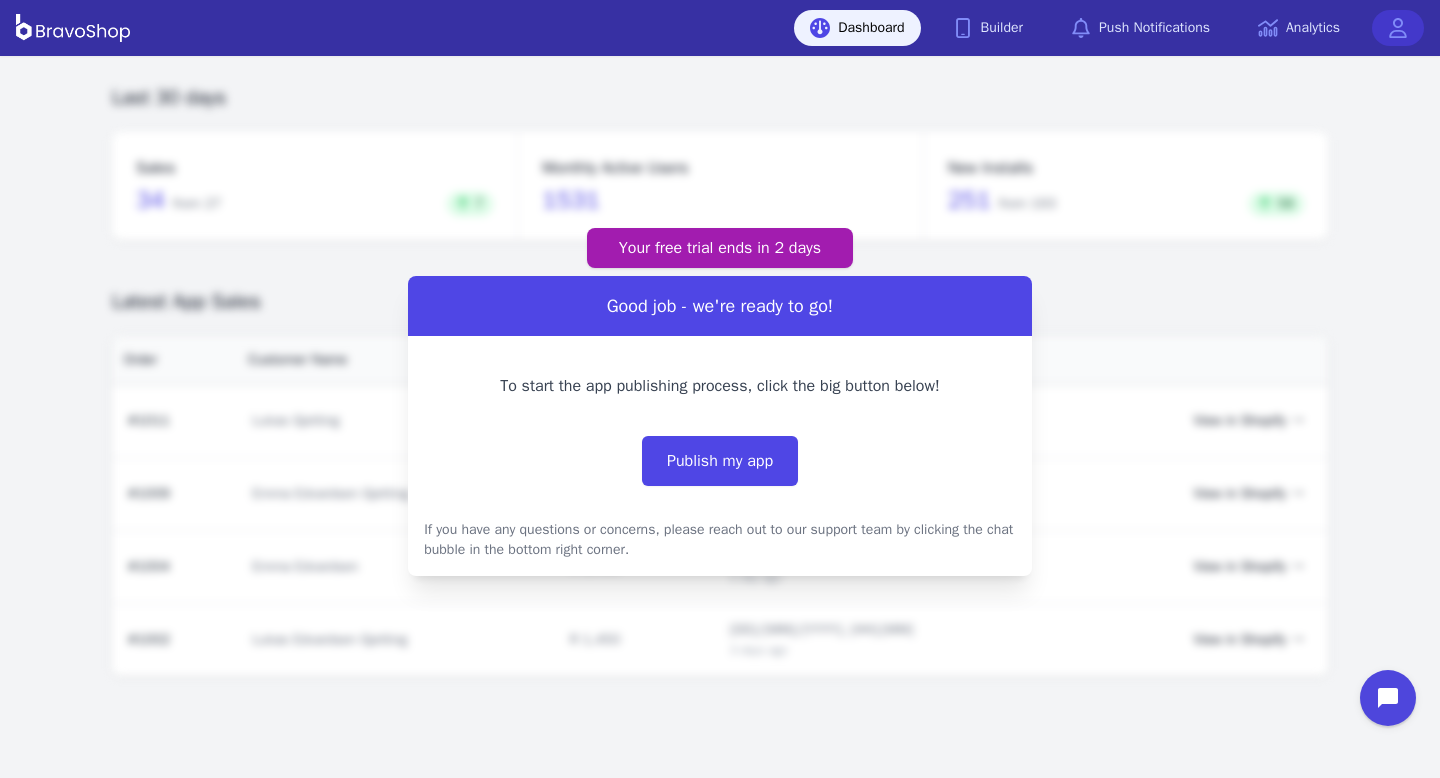 click at bounding box center [1398, 28] 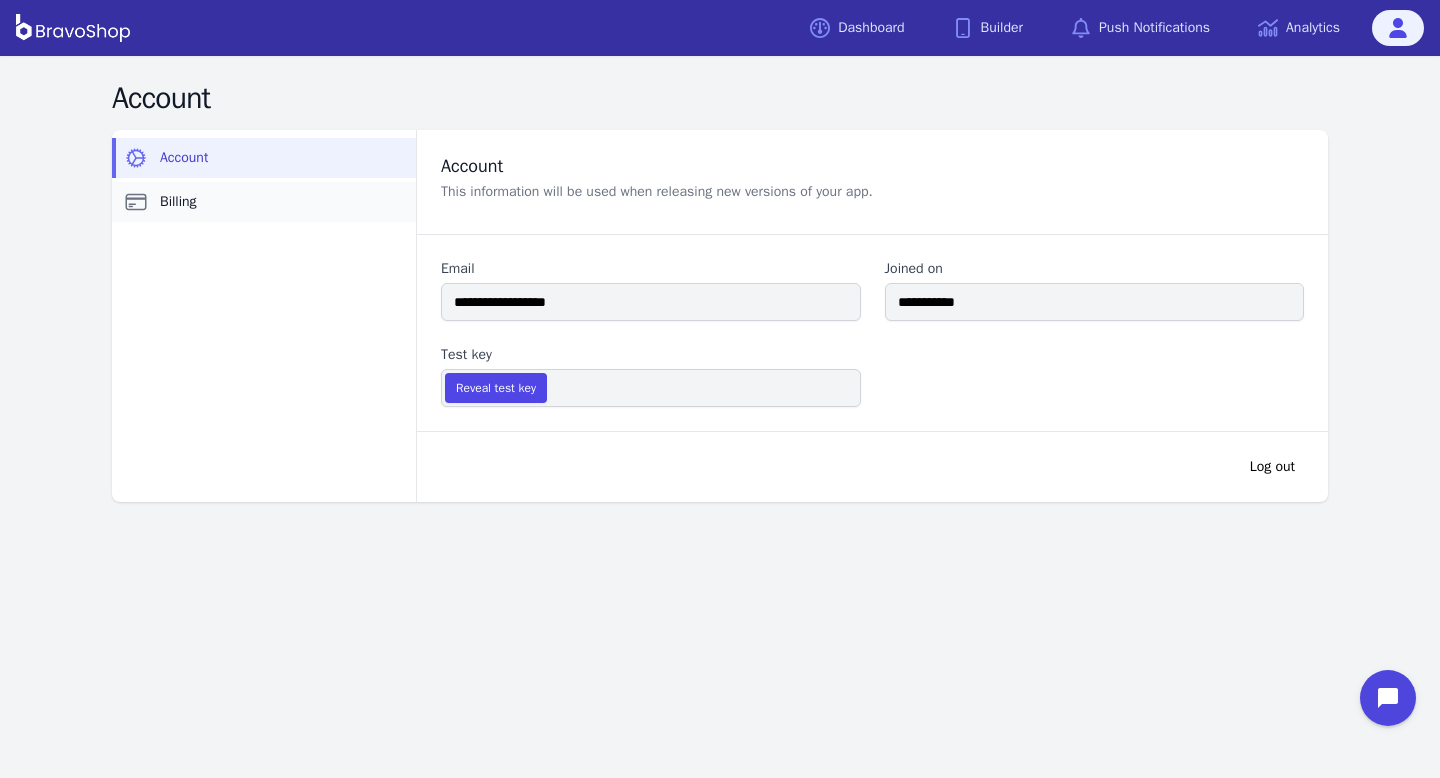 click on "Billing" at bounding box center (264, 202) 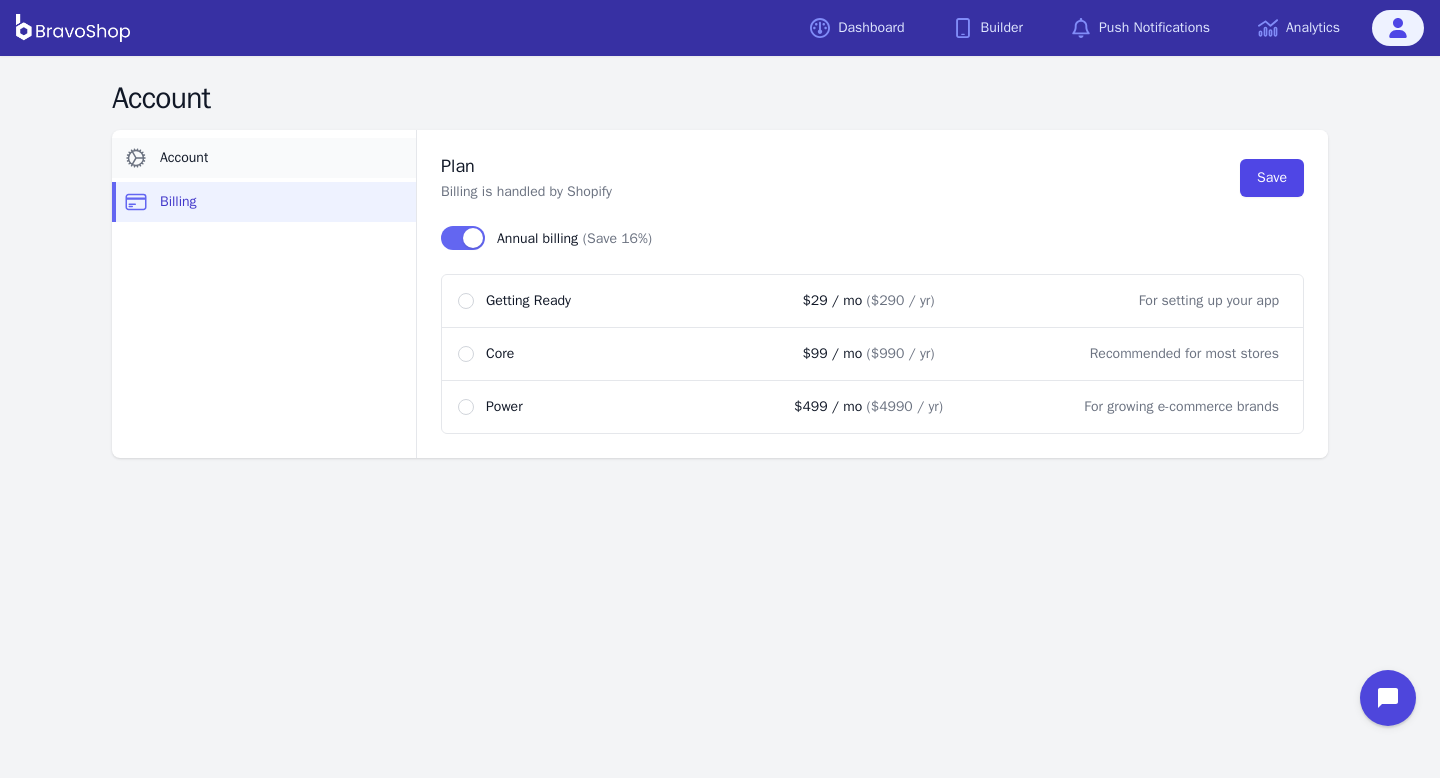 click on "Account" at bounding box center [264, 158] 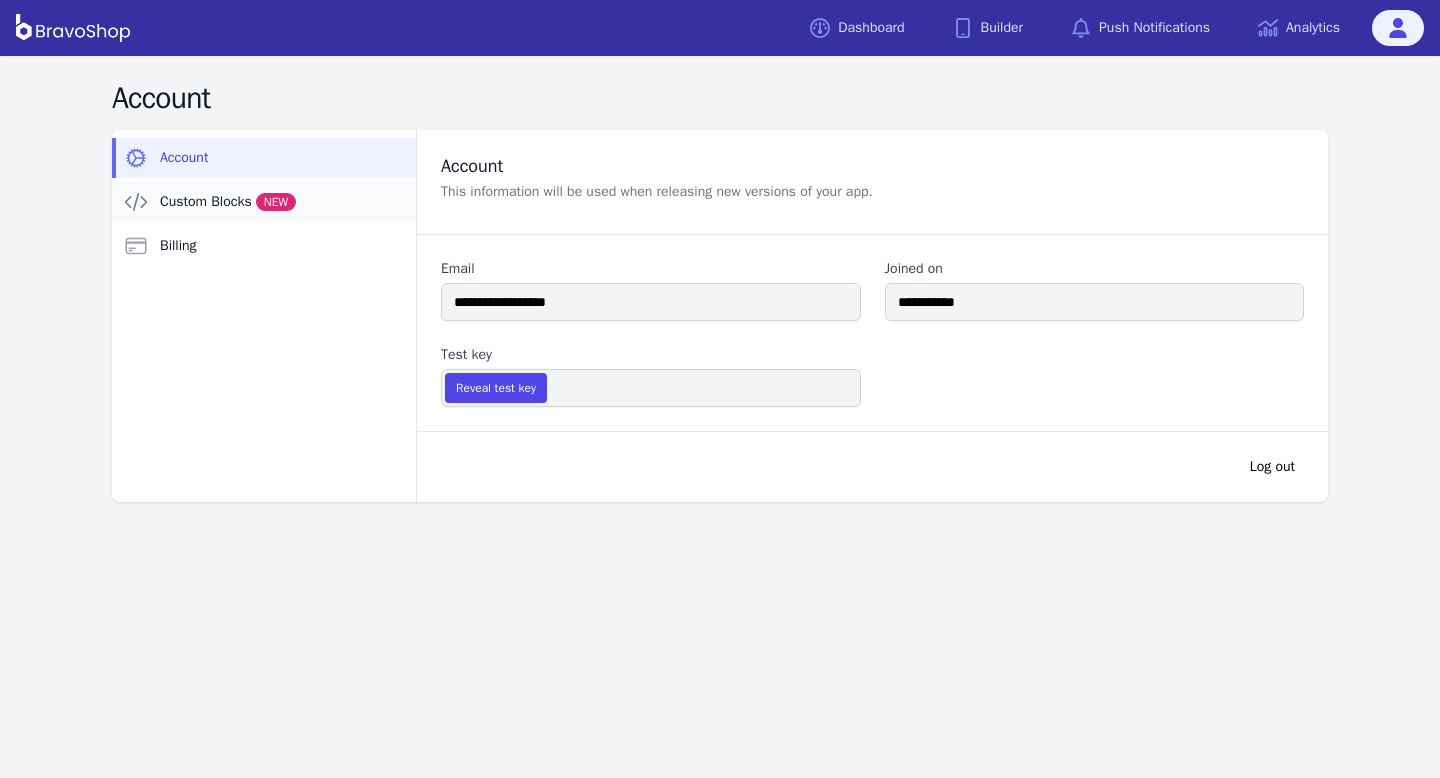 click on "Custom Blocks NEW" at bounding box center (228, 202) 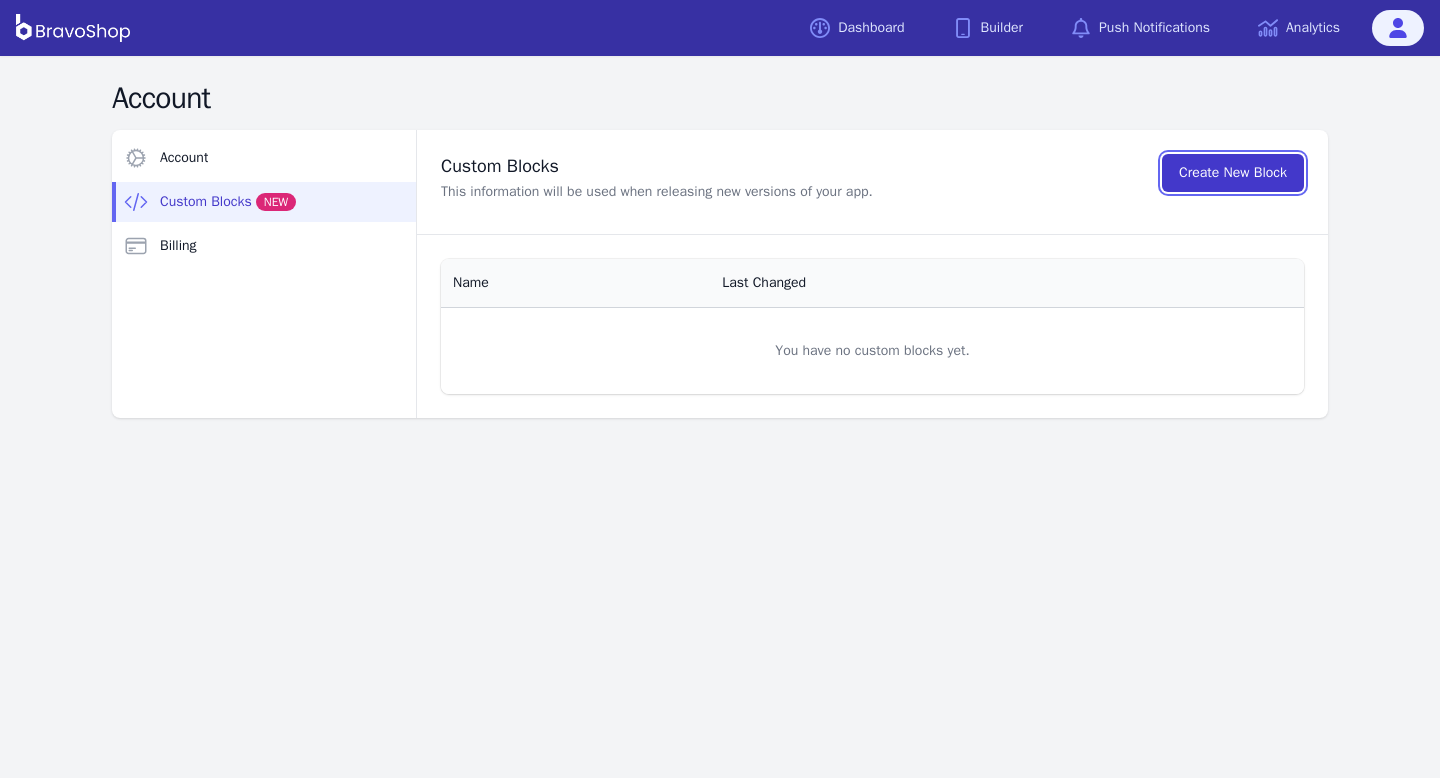 click on "Create New Block" at bounding box center (1233, 173) 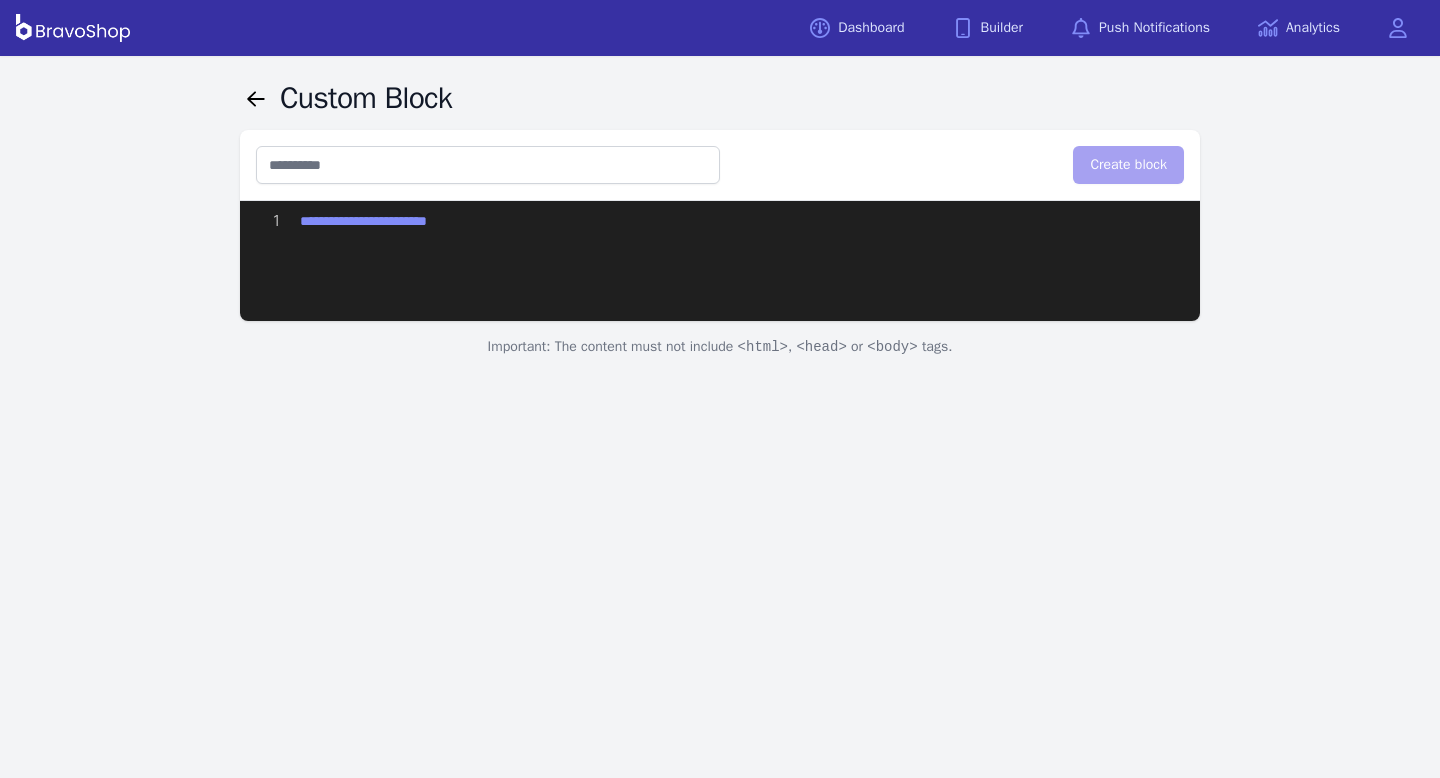 click at bounding box center (720, 261) 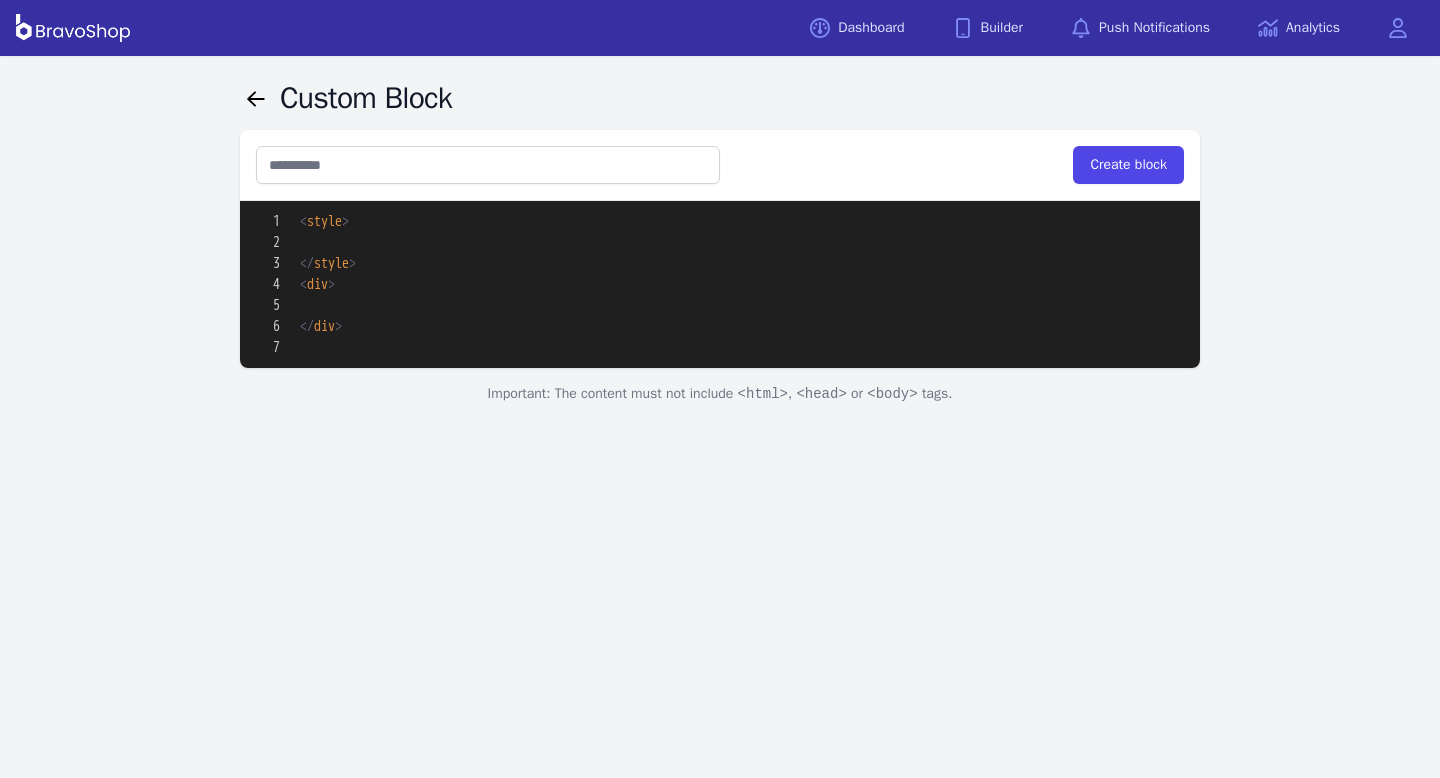 click on "Create block" at bounding box center [720, 165] 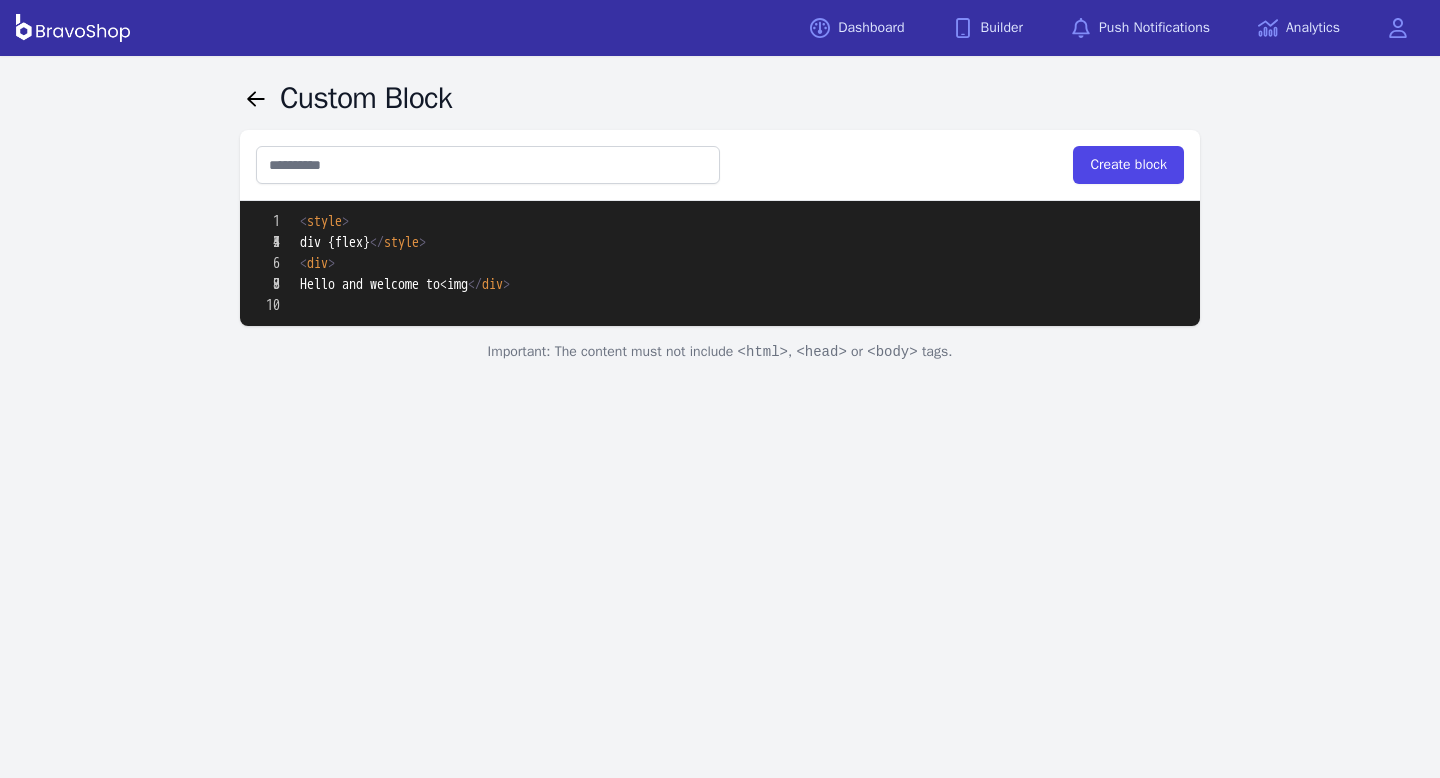 click on "**********" at bounding box center (720, 316) 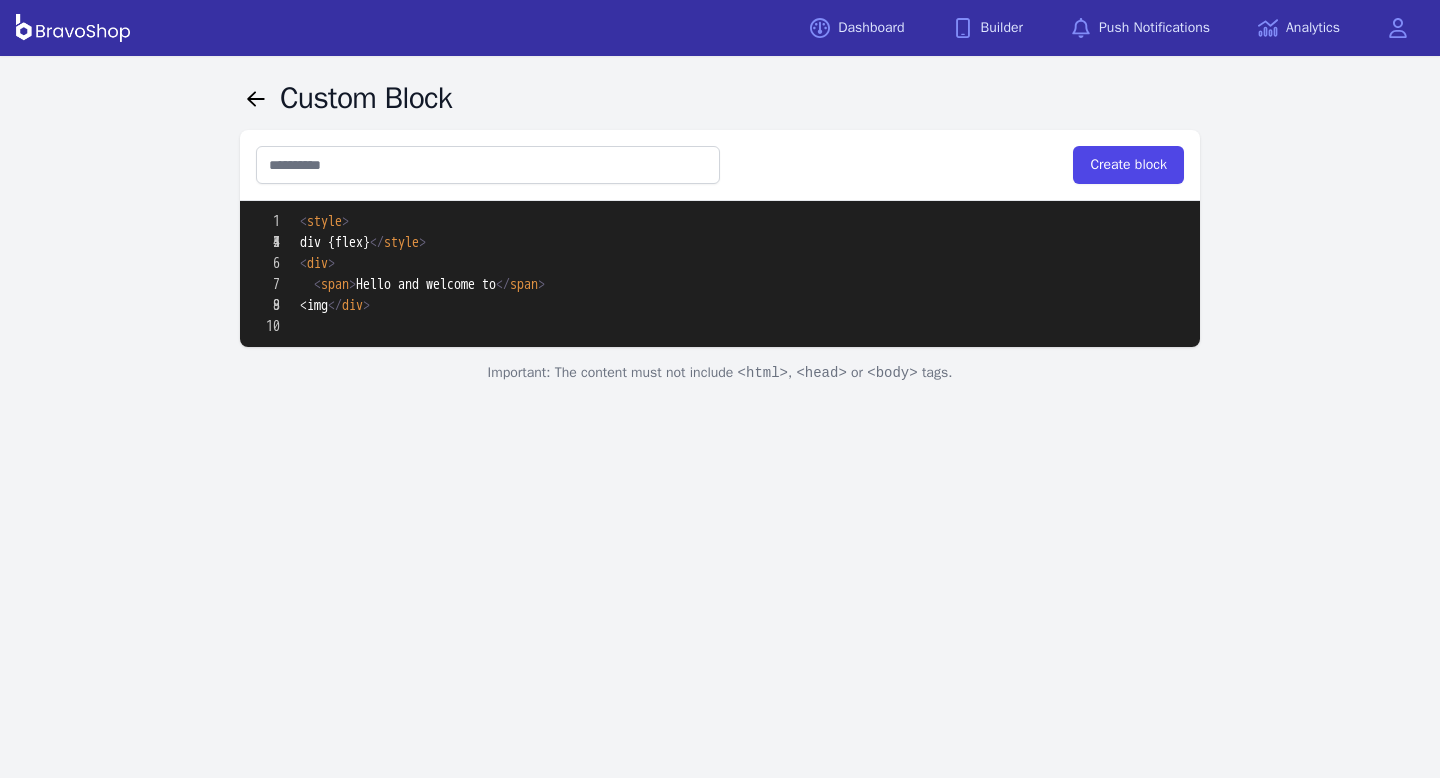 click on "**********" at bounding box center [720, 316] 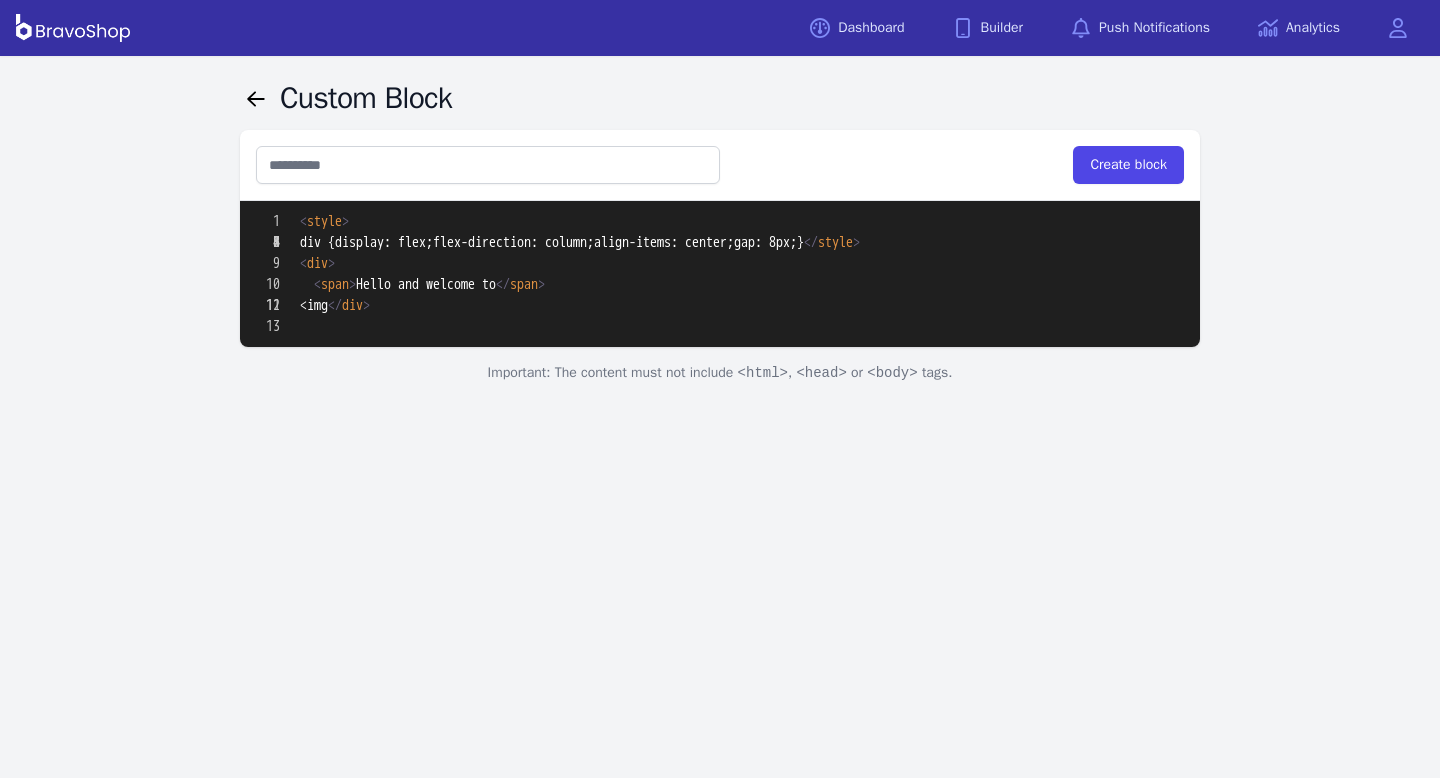 click on "**********" at bounding box center [720, 347] 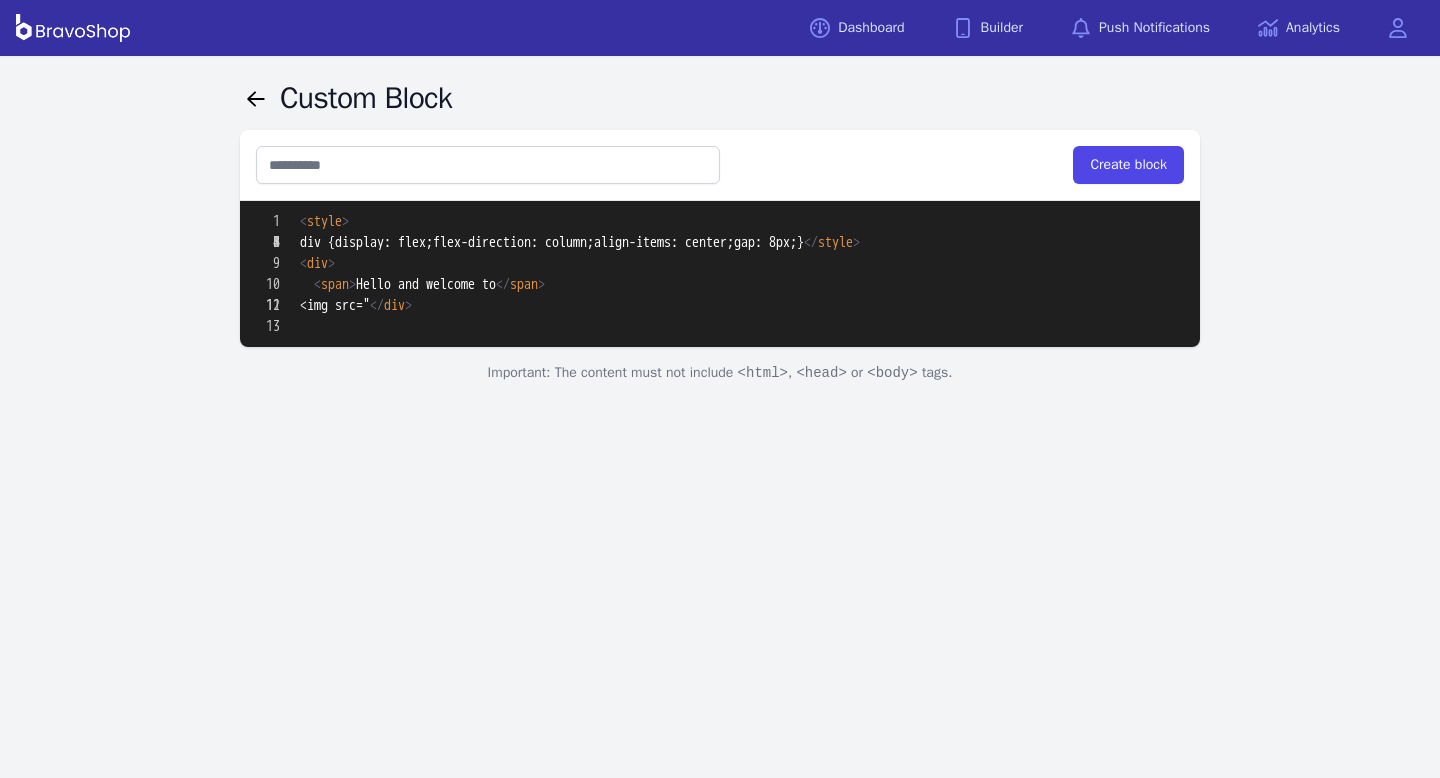 paste on "**********" 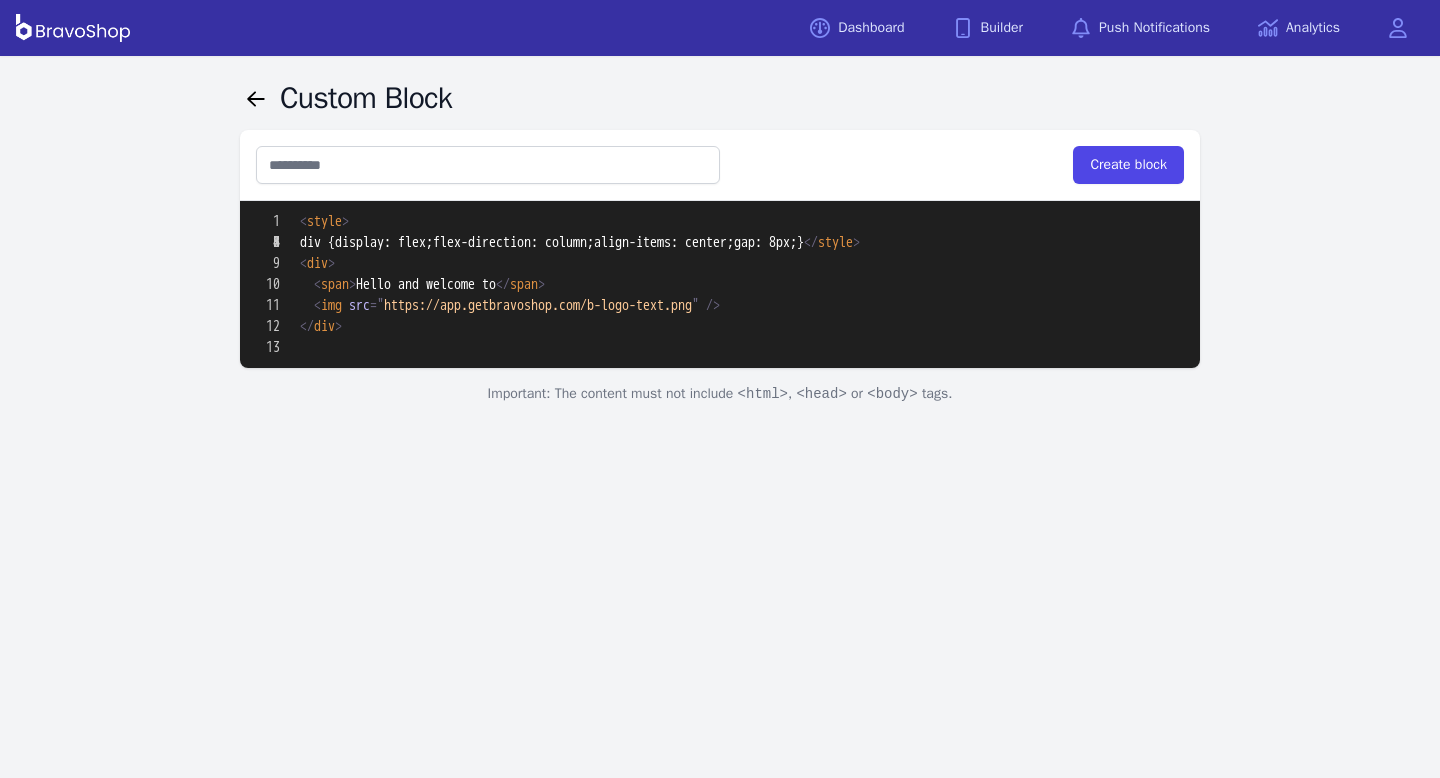 click on "**********" at bounding box center (720, 347) 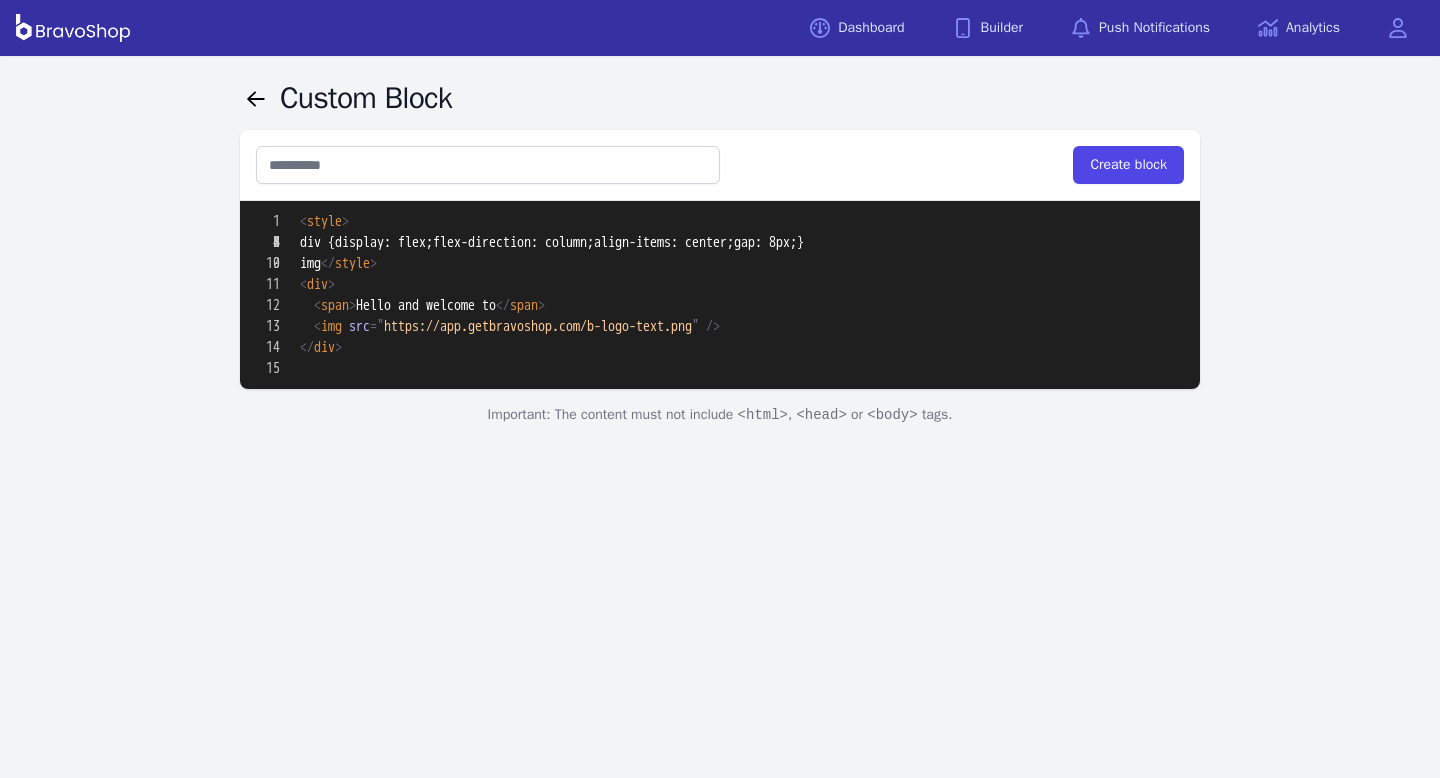 click on "**********" at bounding box center [720, 368] 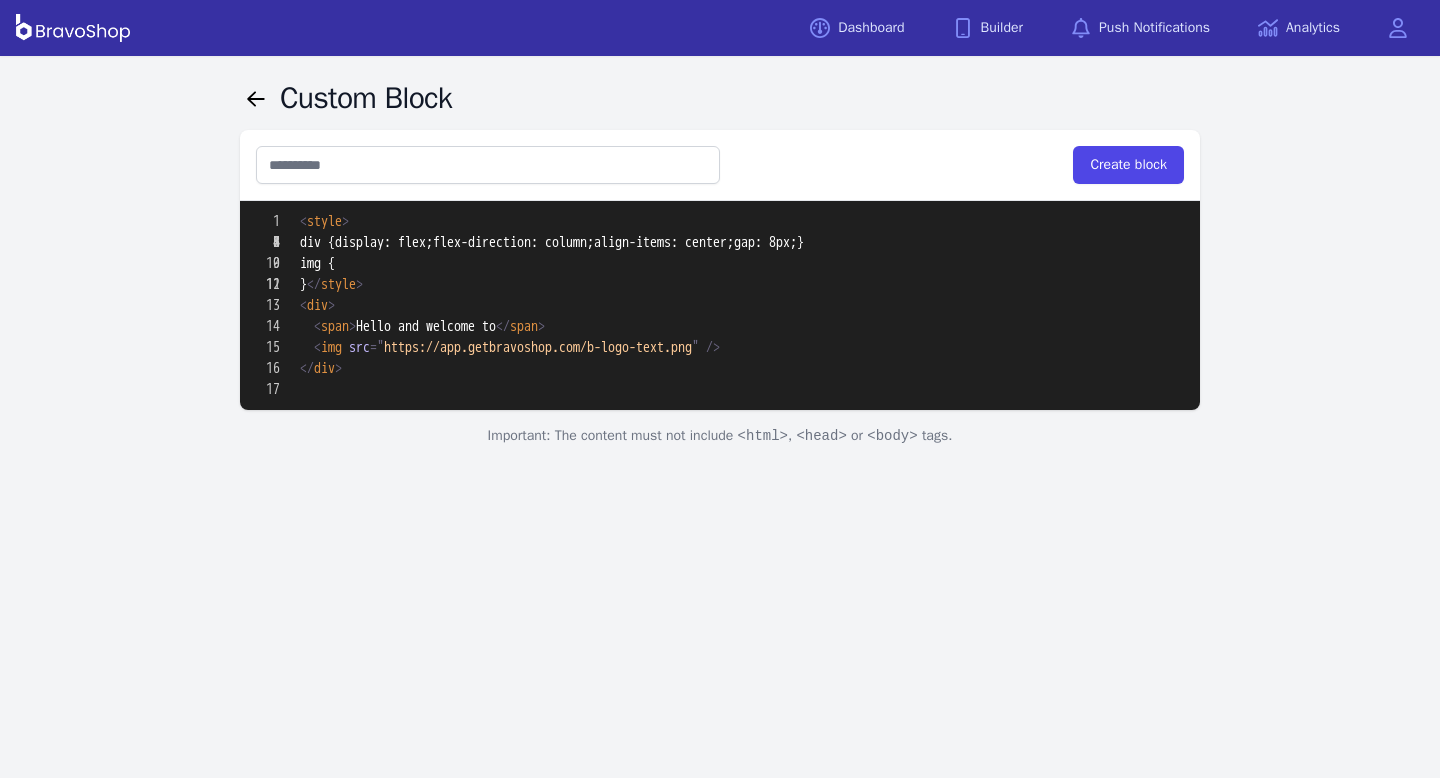 paste on "**********" 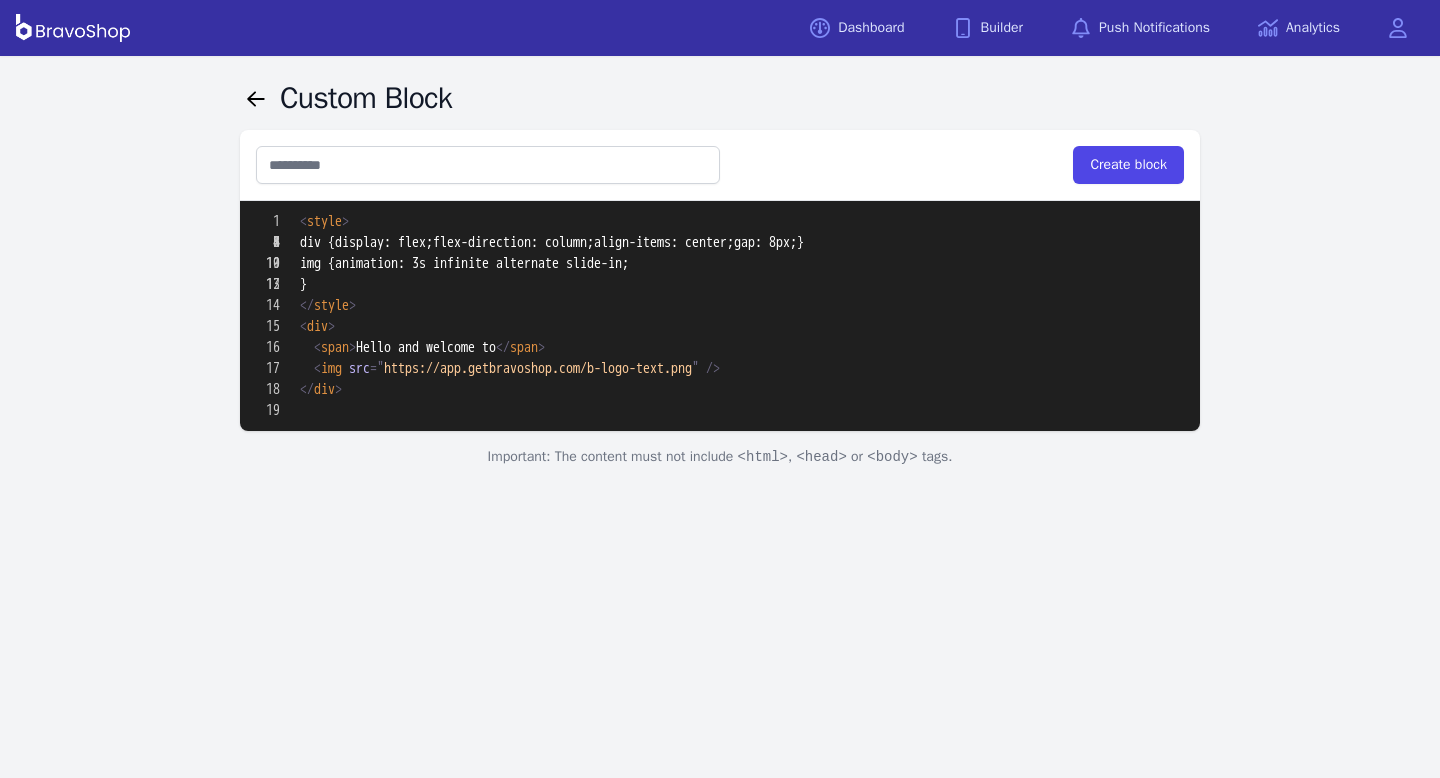 paste on "**********" 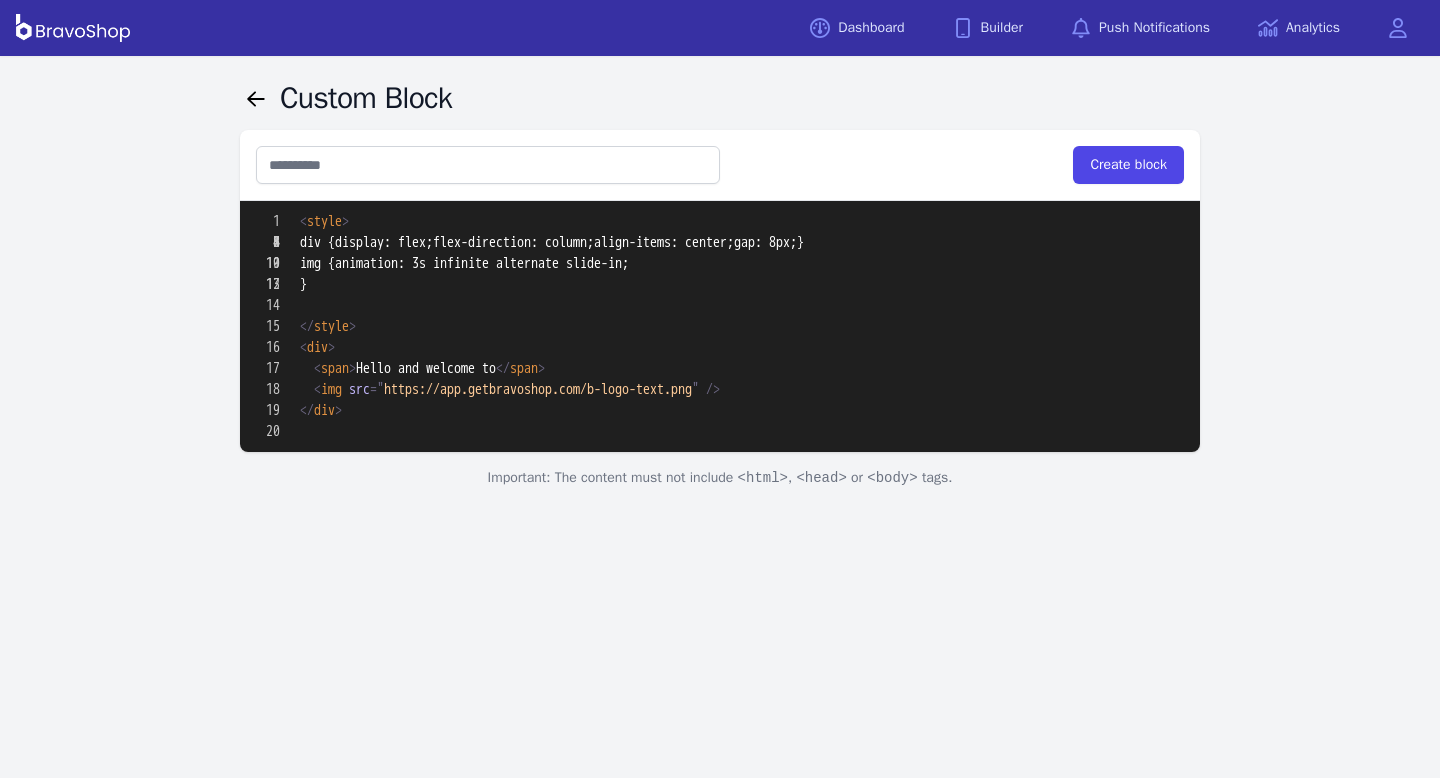 paste on "**********" 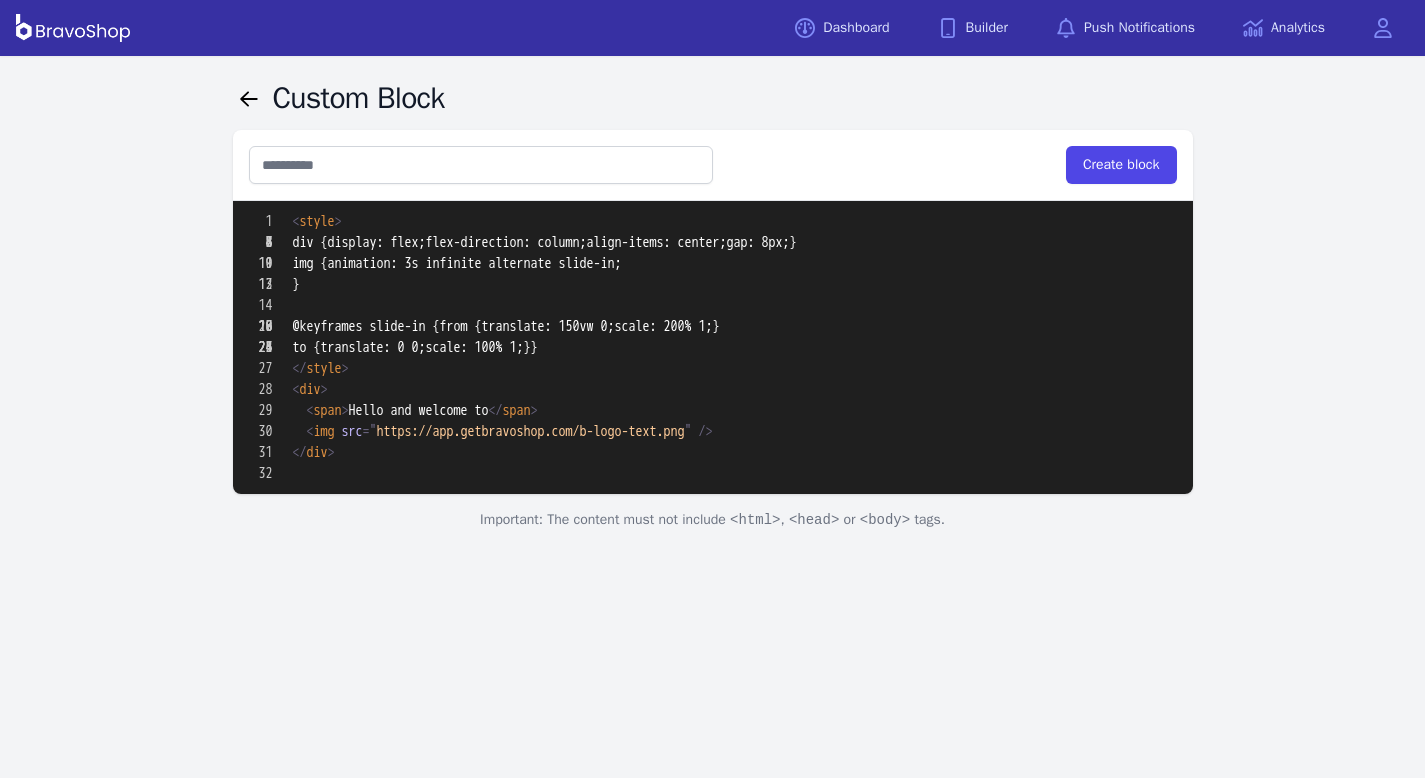 click on "**********" at bounding box center (713, 547) 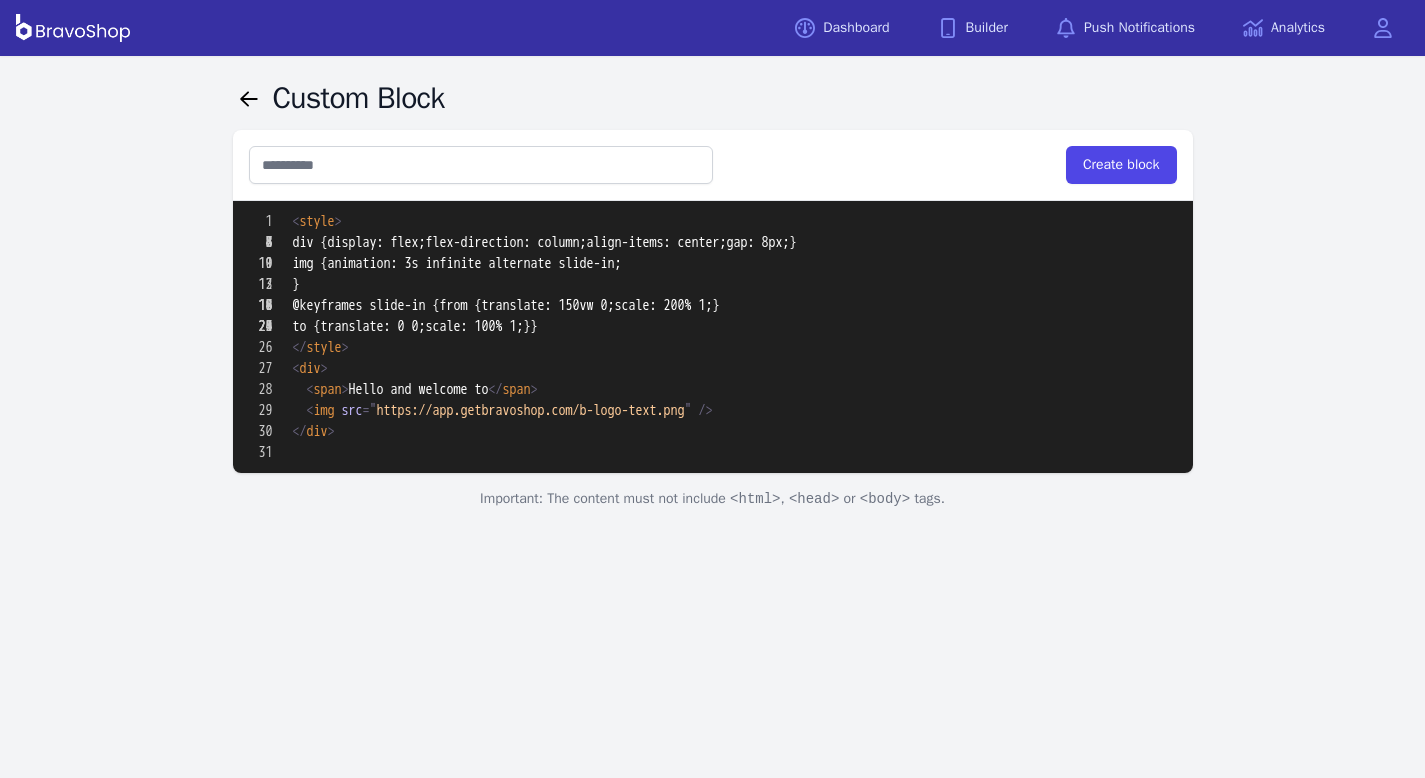 click on "**********" at bounding box center [713, 536] 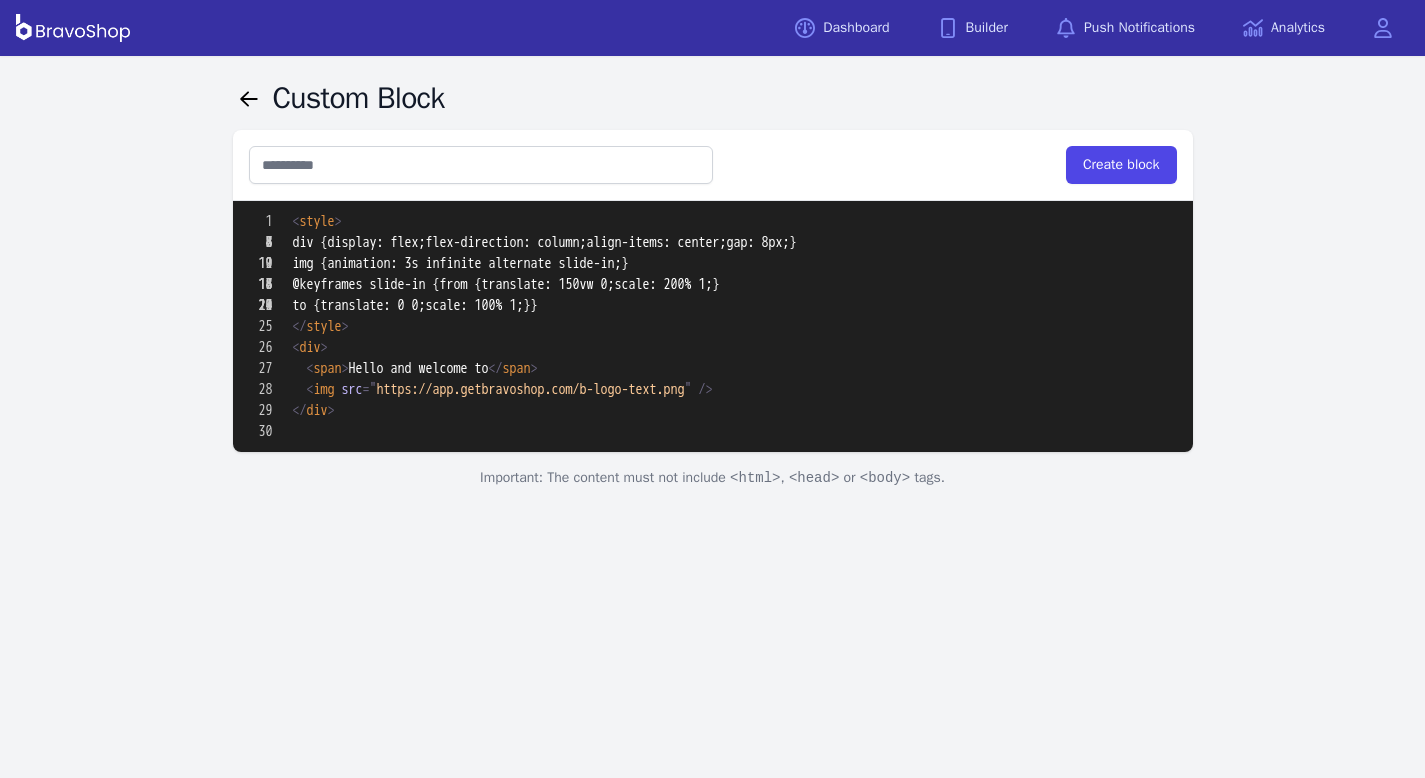 click on "**********" at bounding box center [713, 526] 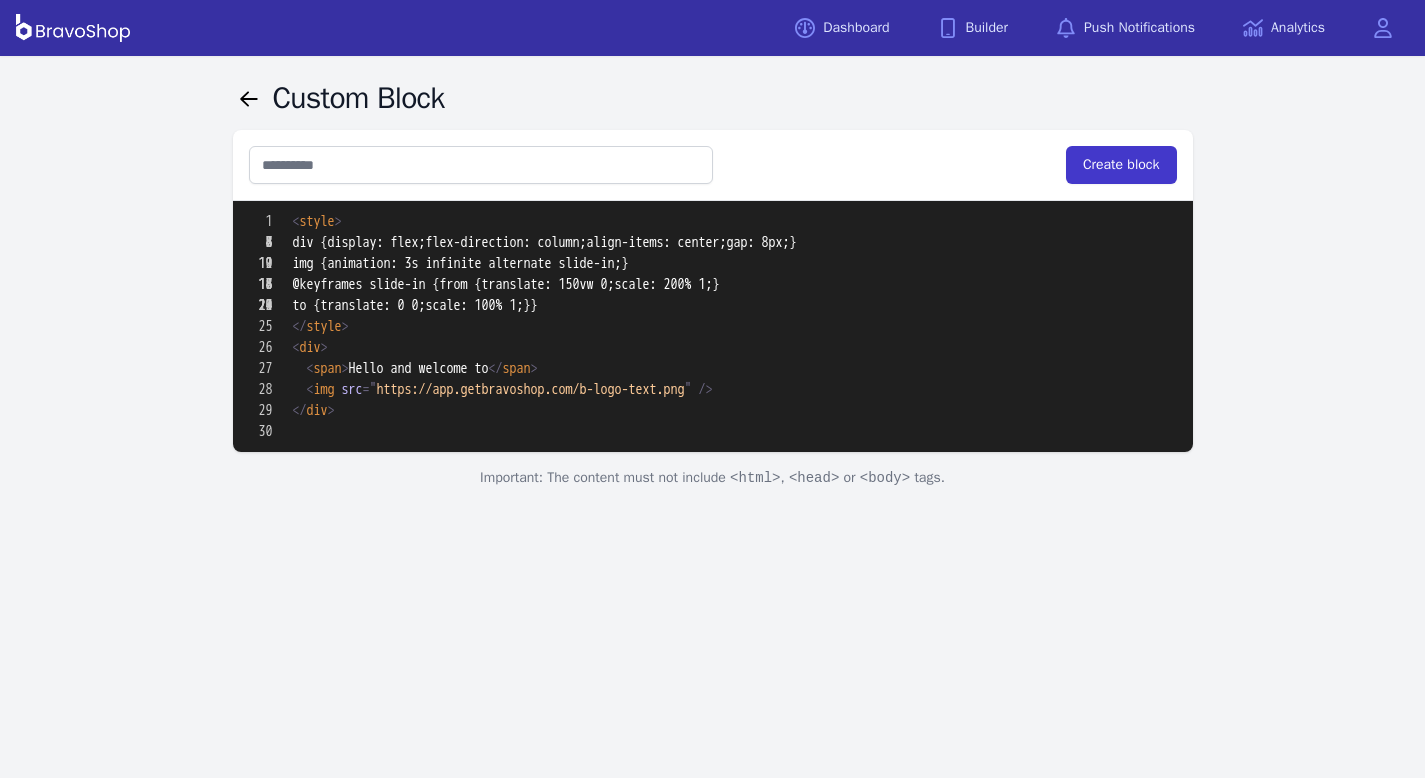 scroll, scrollTop: 35, scrollLeft: 0, axis: vertical 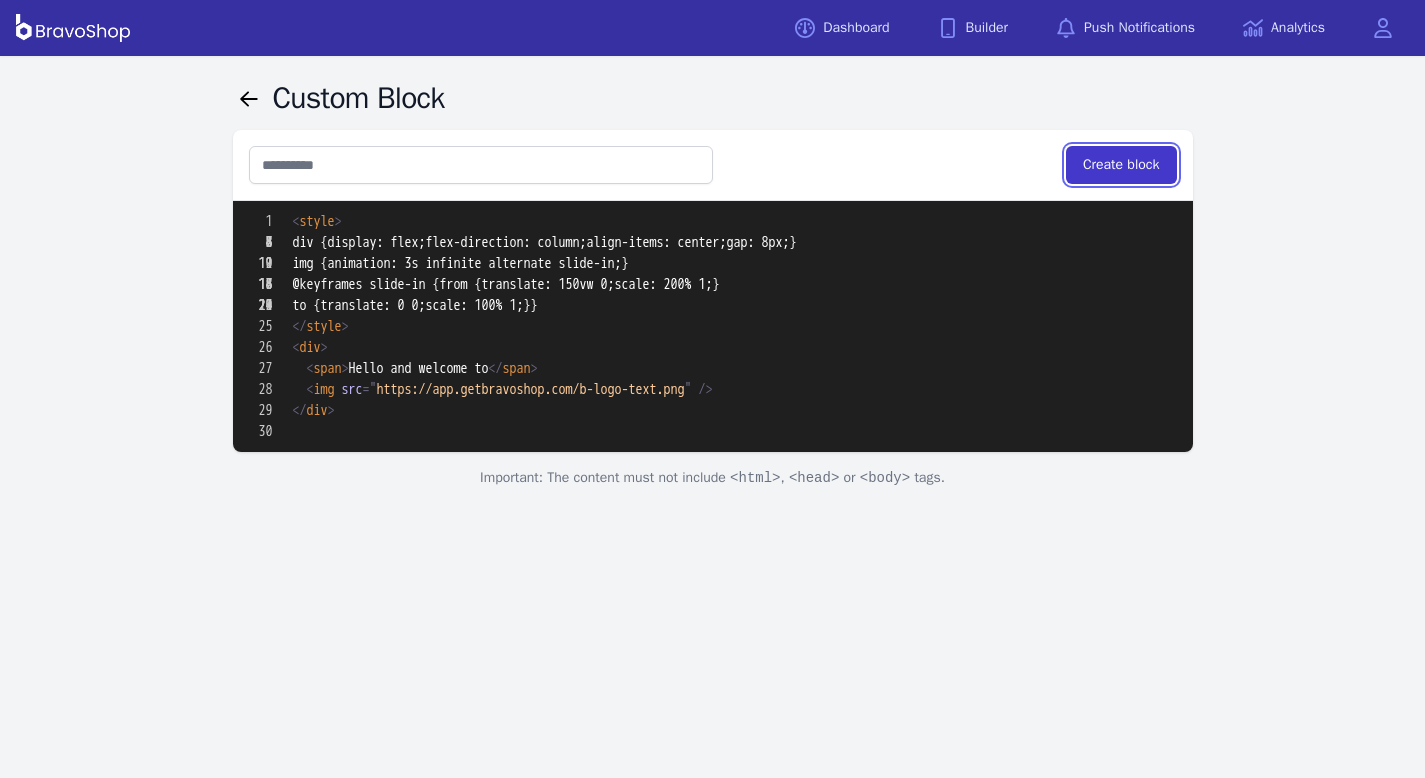 click on "Create block" at bounding box center [1121, 165] 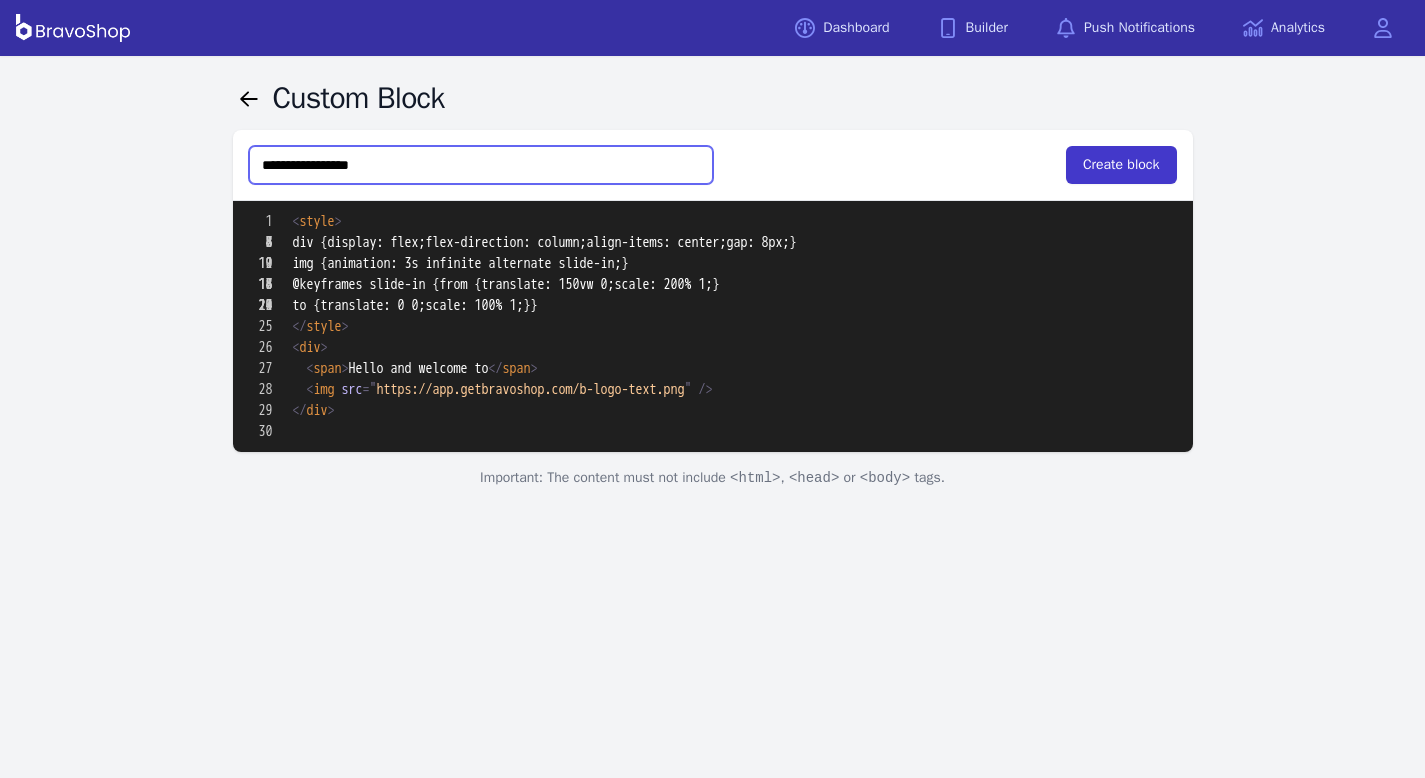 type on "**********" 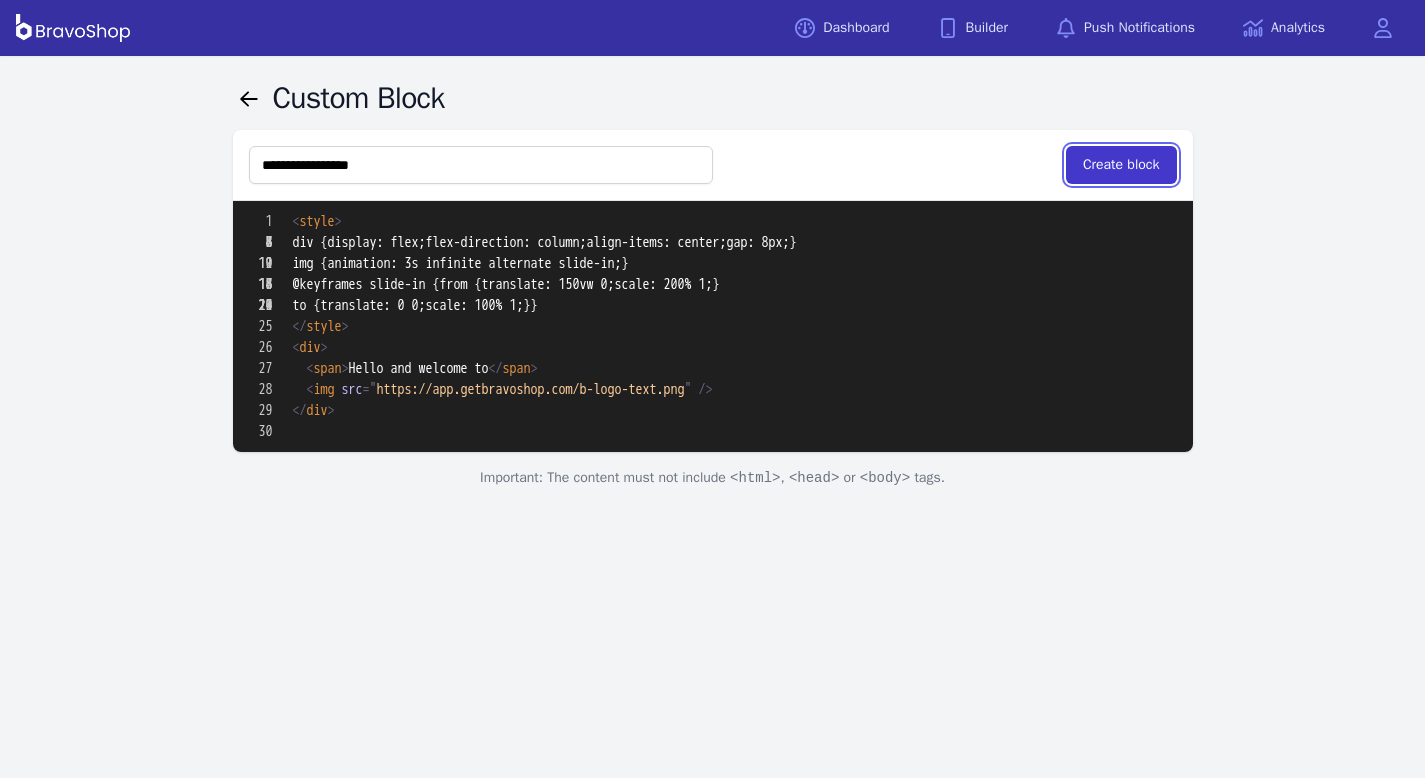 click on "Create block" at bounding box center [1121, 165] 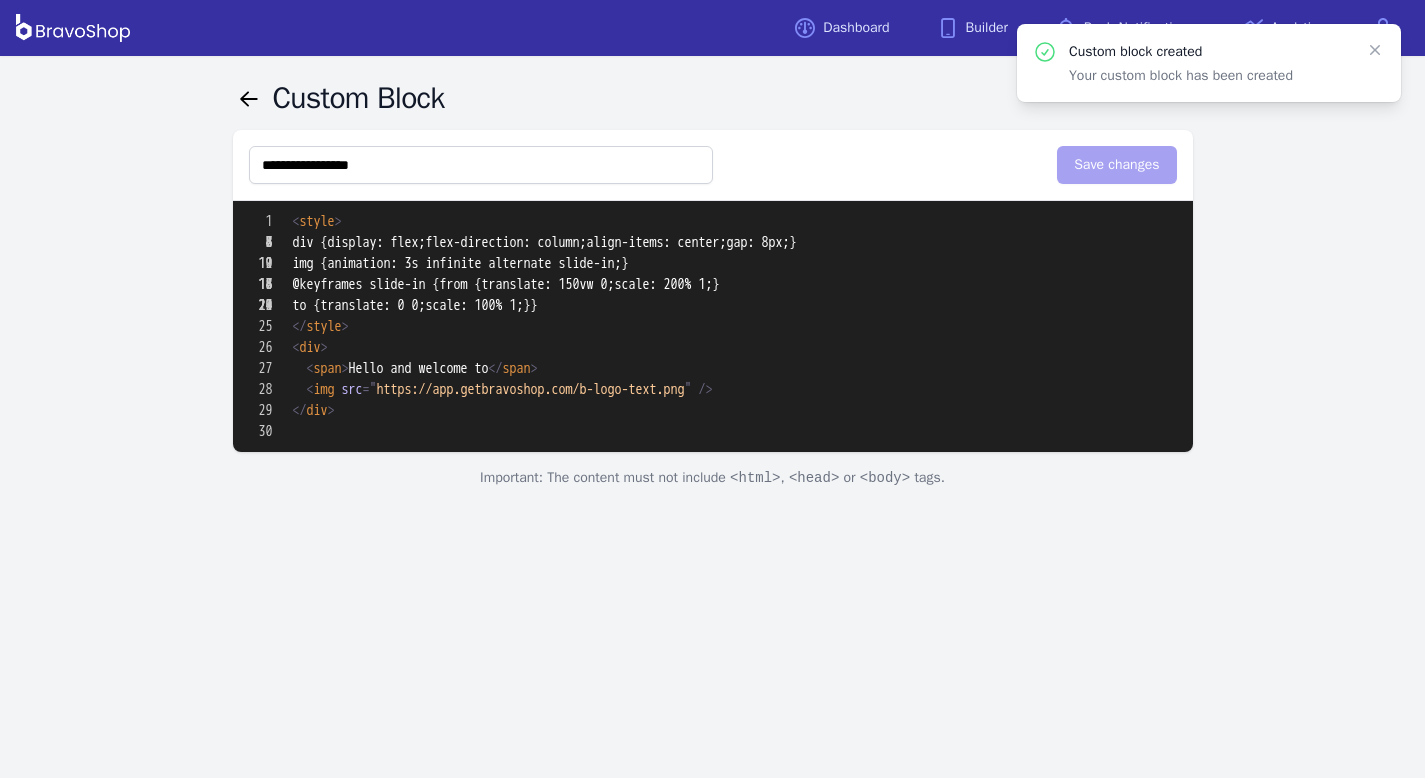 scroll, scrollTop: 0, scrollLeft: 0, axis: both 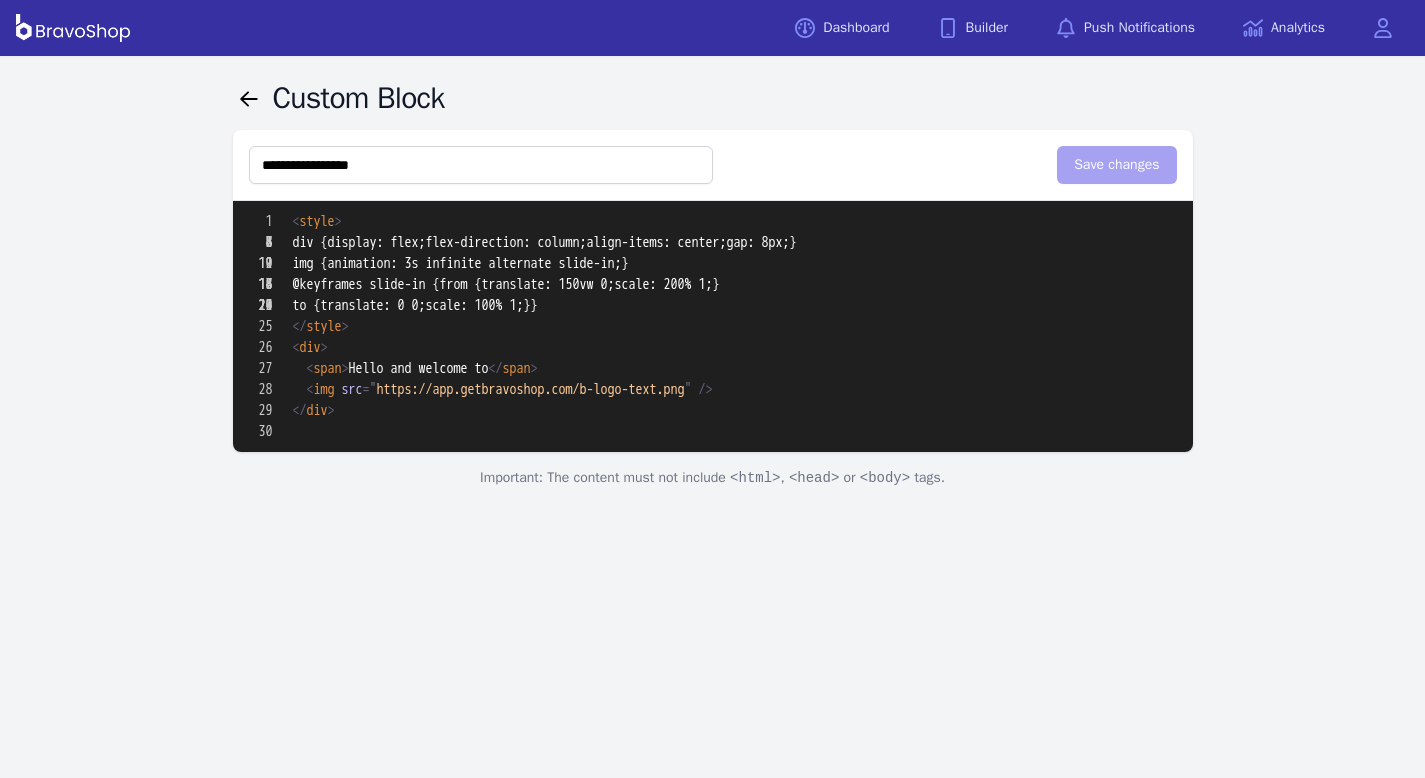 click on "**********" at bounding box center [713, 526] 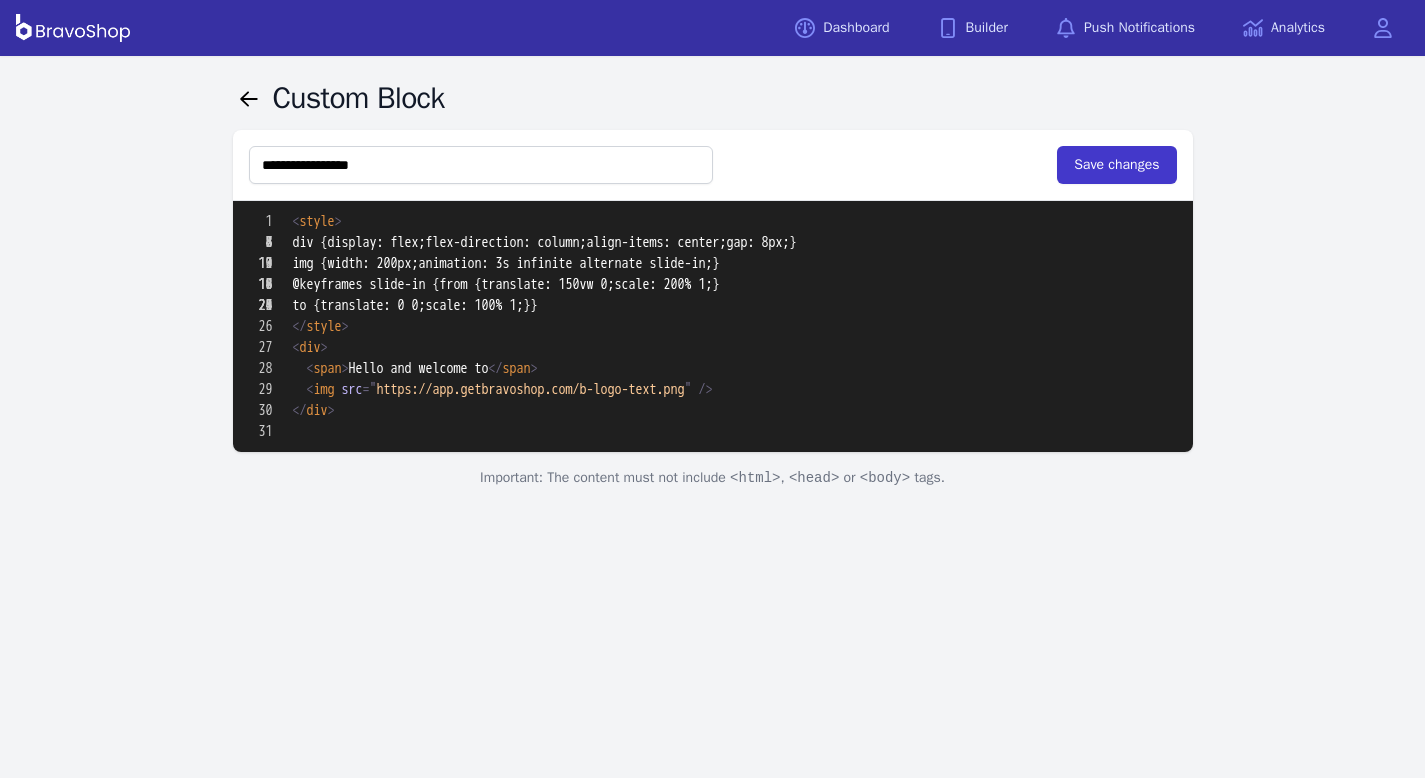type on "**********" 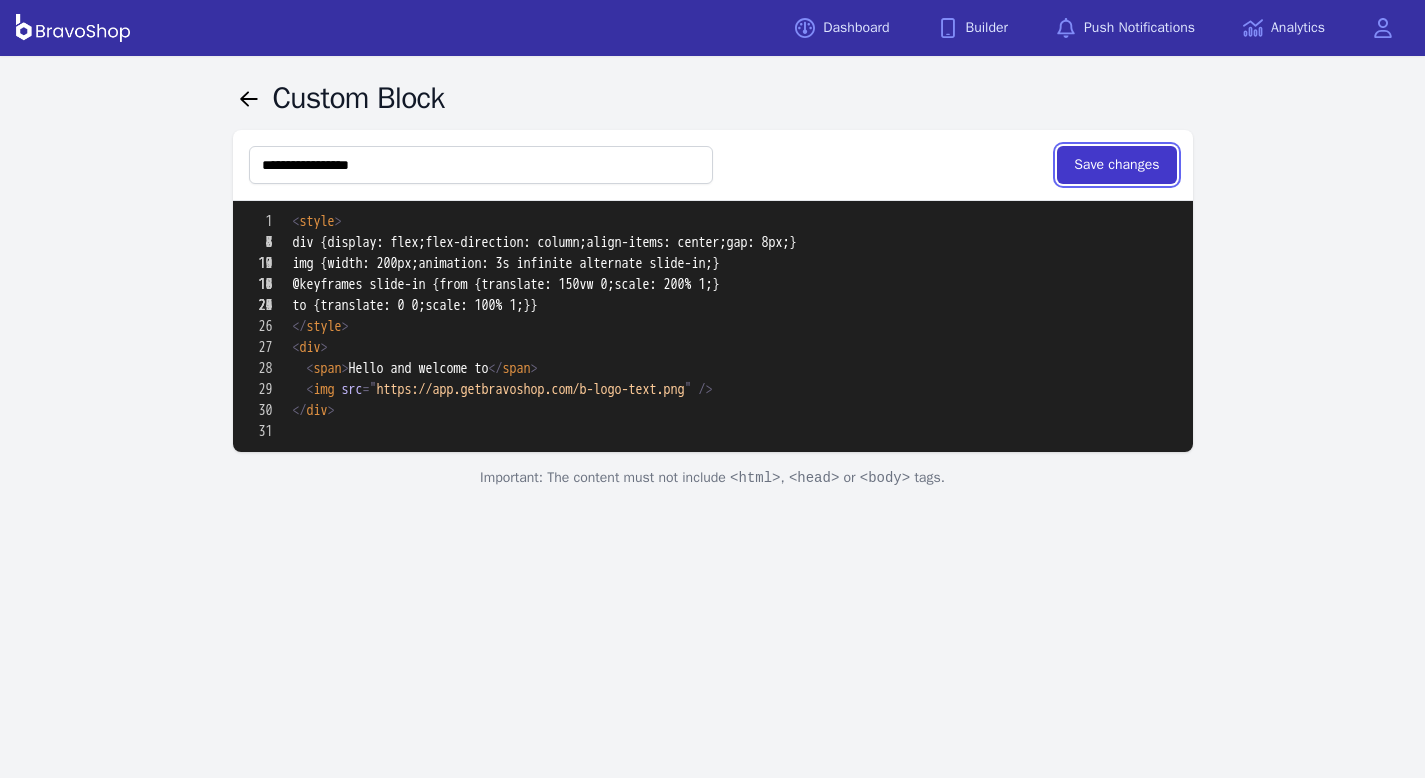 click on "Save changes" at bounding box center (1116, 165) 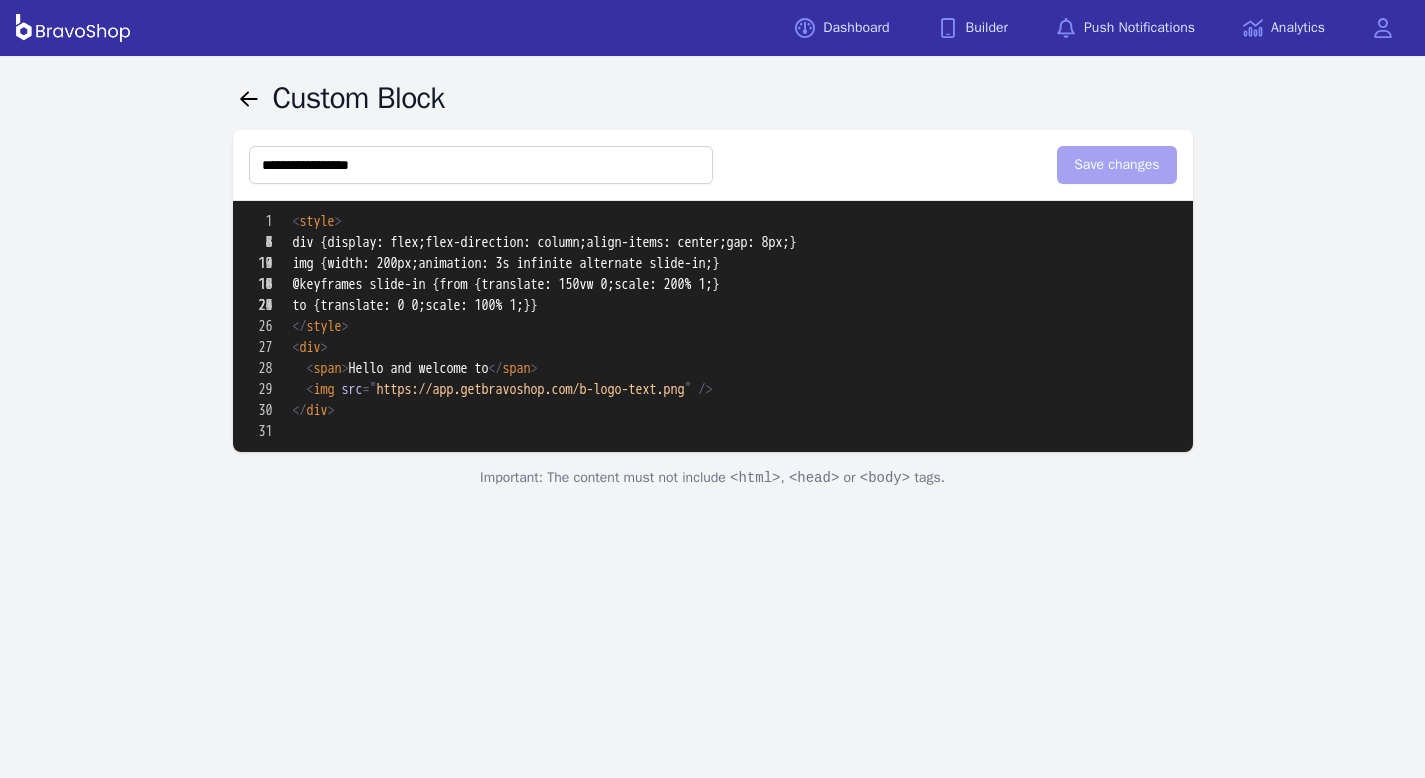 scroll, scrollTop: 54, scrollLeft: 0, axis: vertical 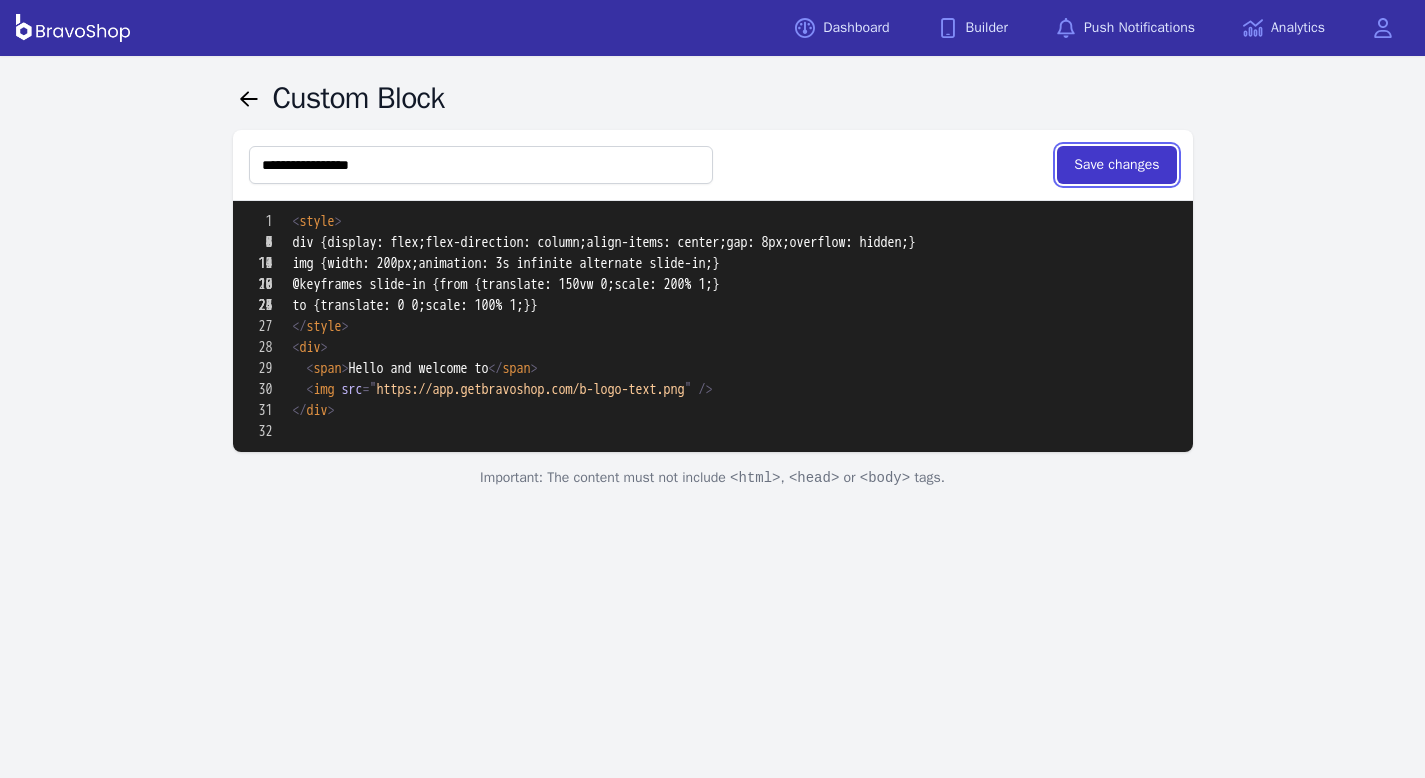 click on "Save changes" at bounding box center [1116, 165] 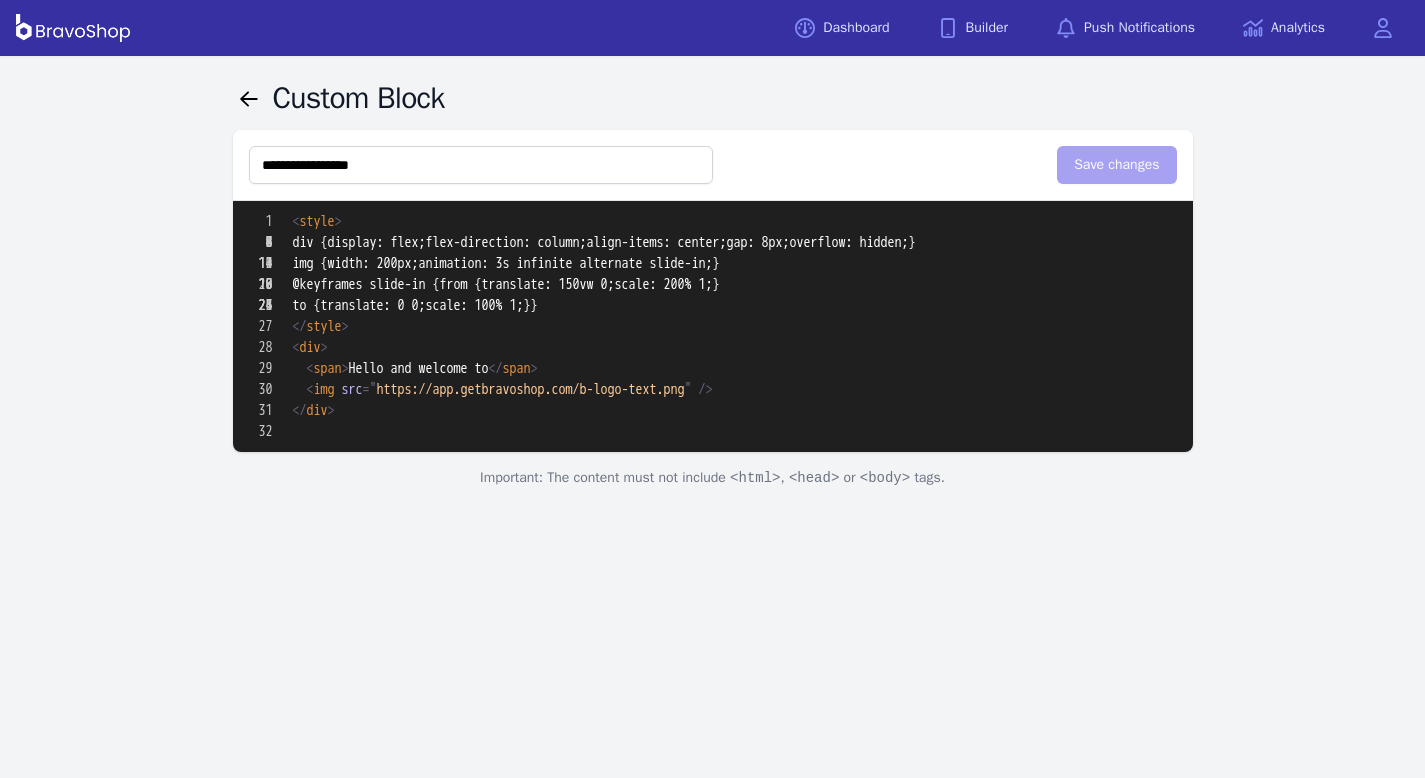click on "**********" at bounding box center [713, 547] 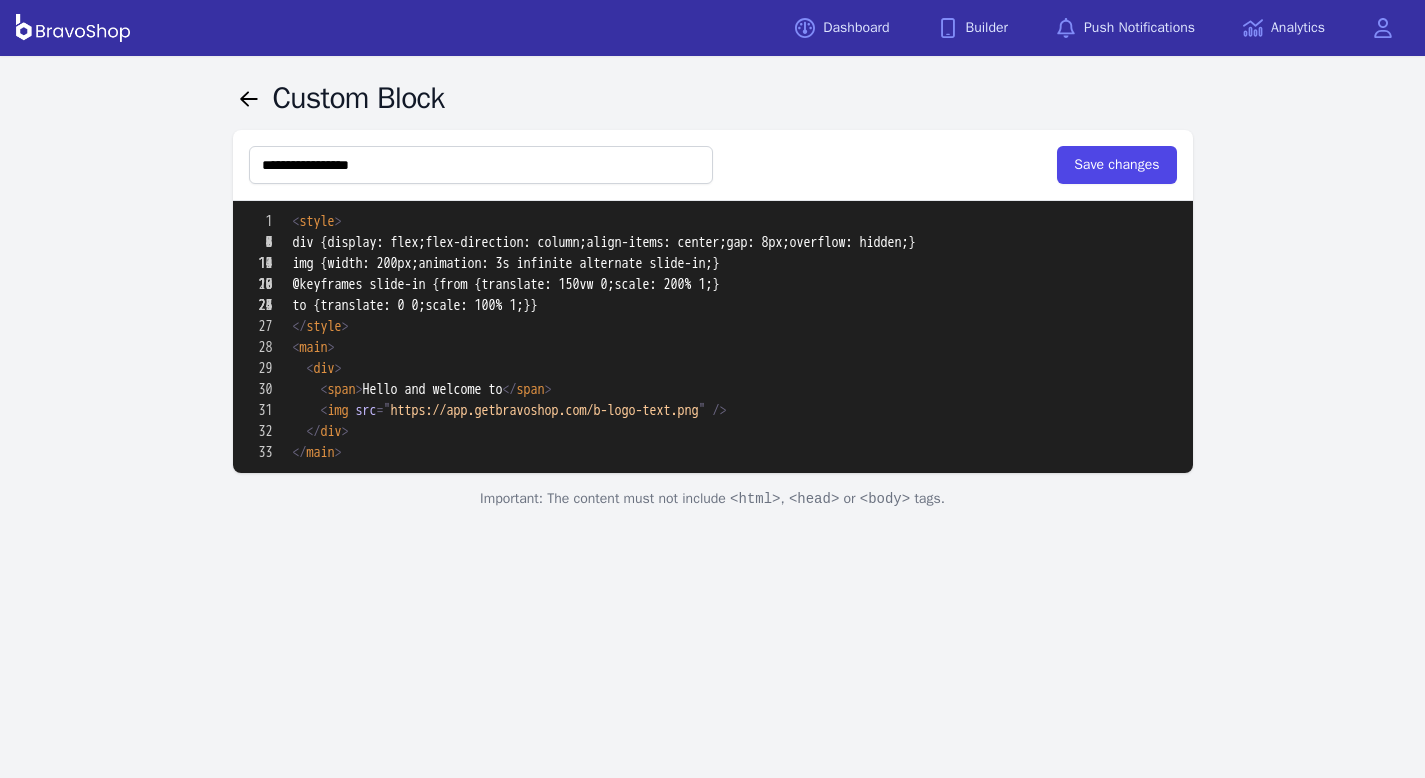 scroll, scrollTop: 0, scrollLeft: 0, axis: both 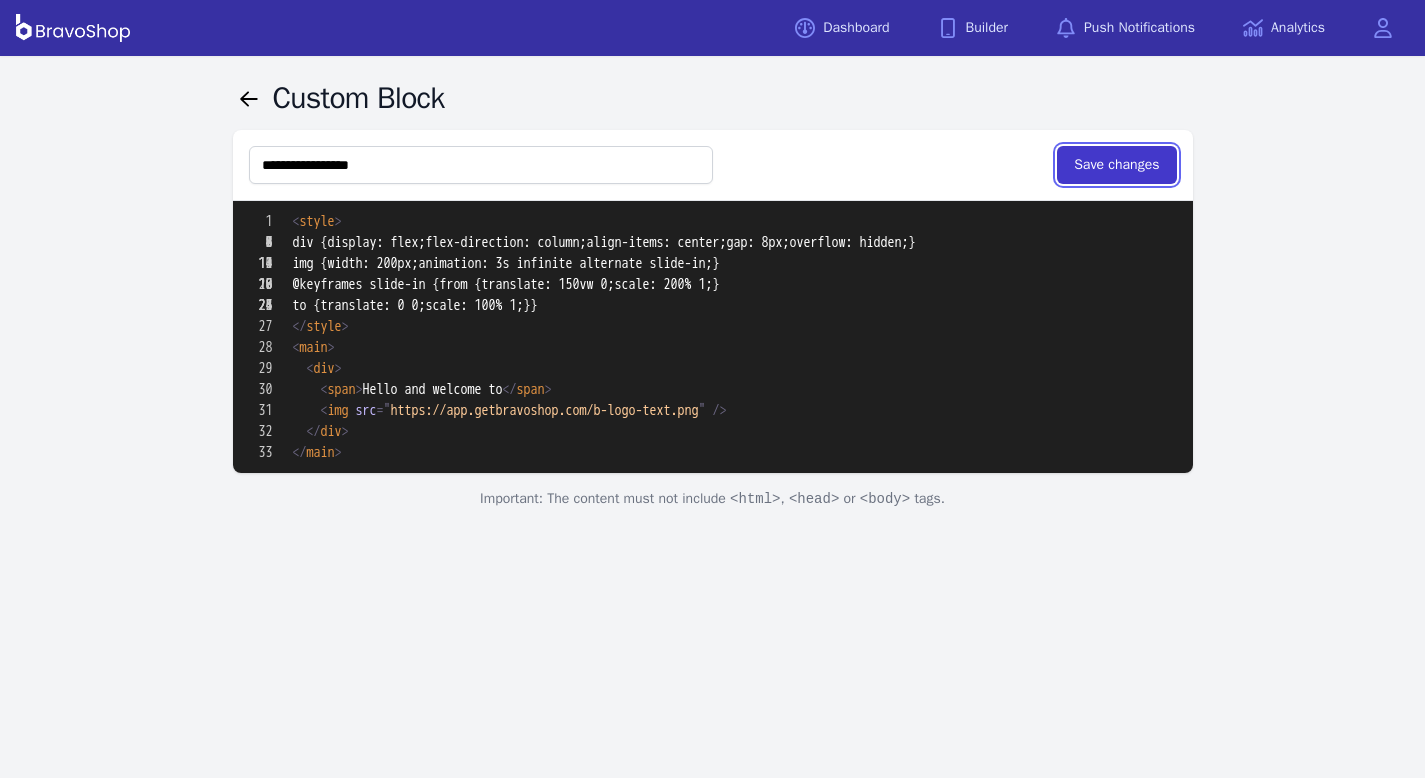 click on "Save changes" at bounding box center [1116, 165] 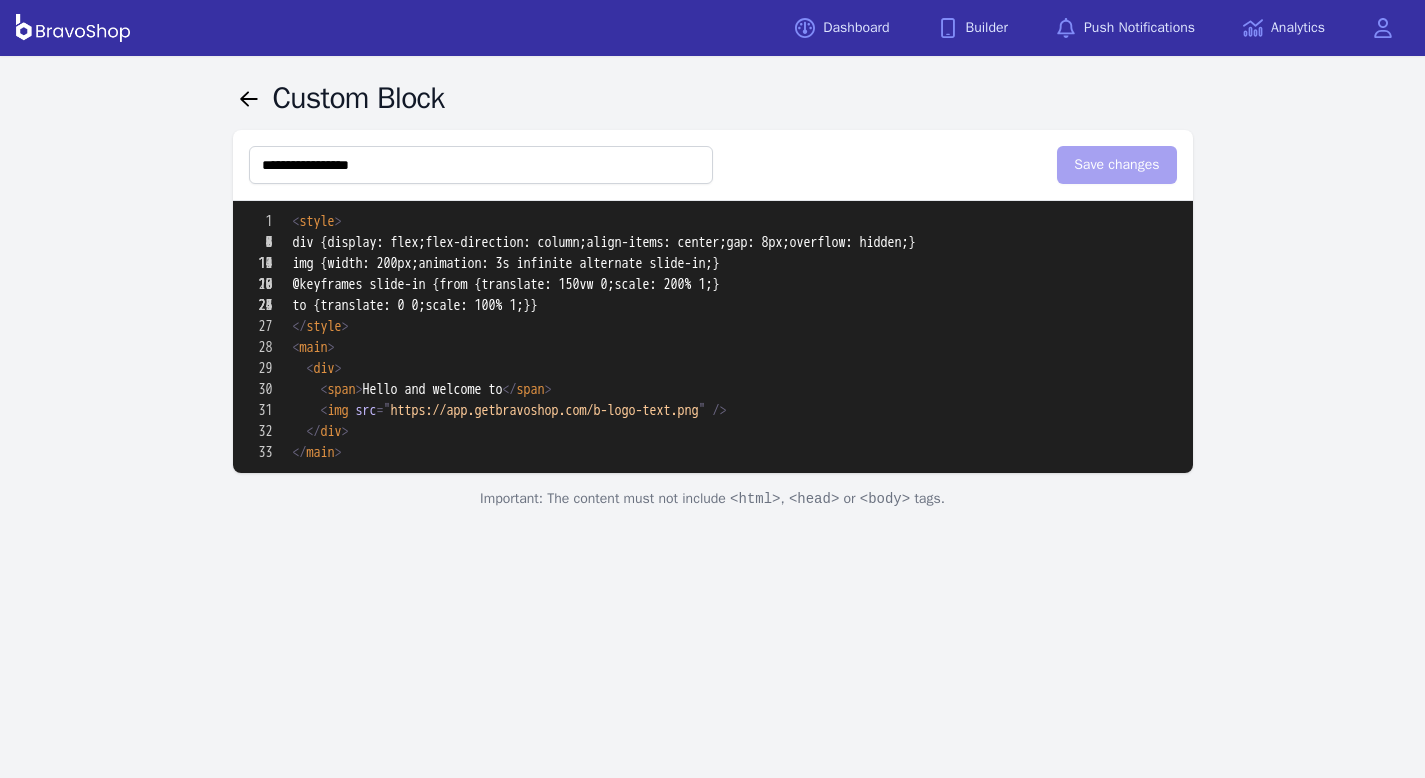 click on "**********" at bounding box center [713, 557] 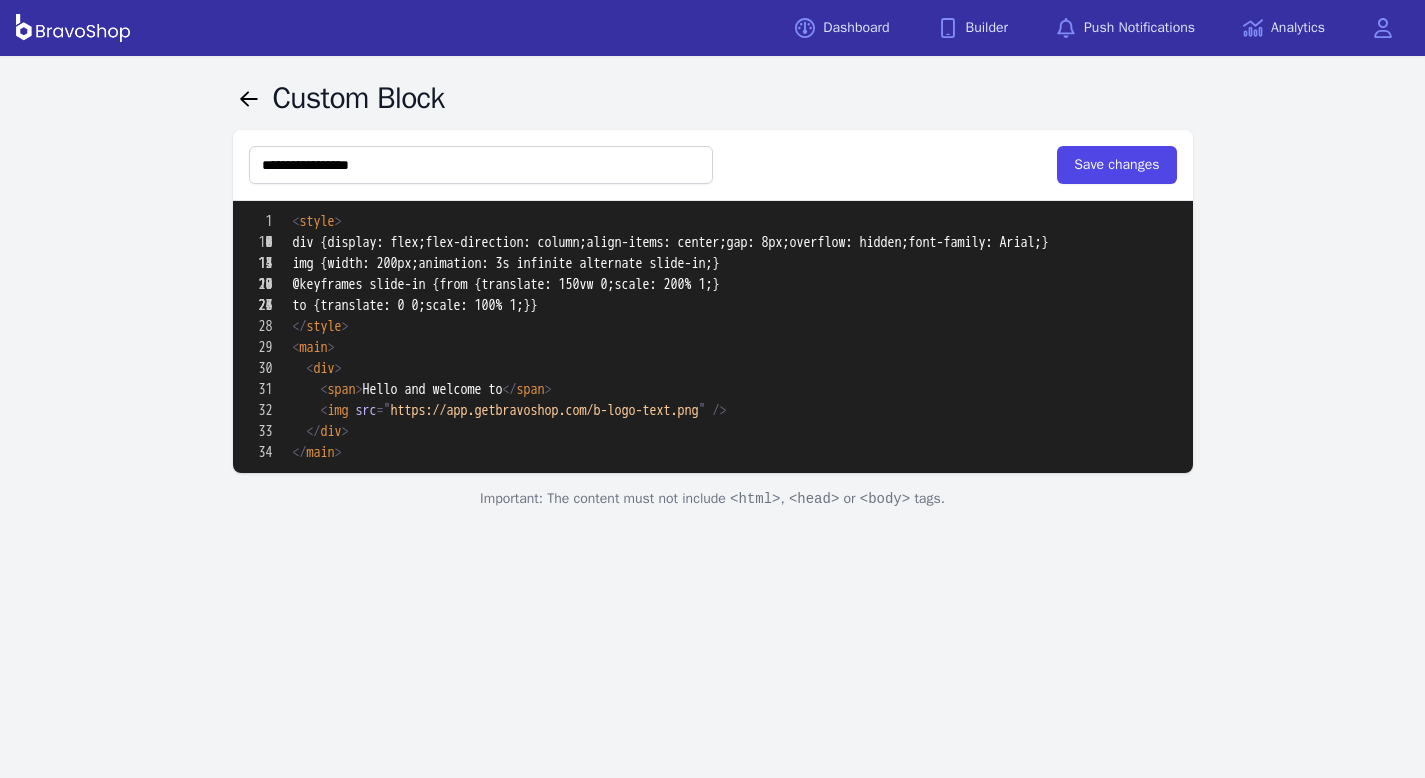 click on "**********" at bounding box center (713, 165) 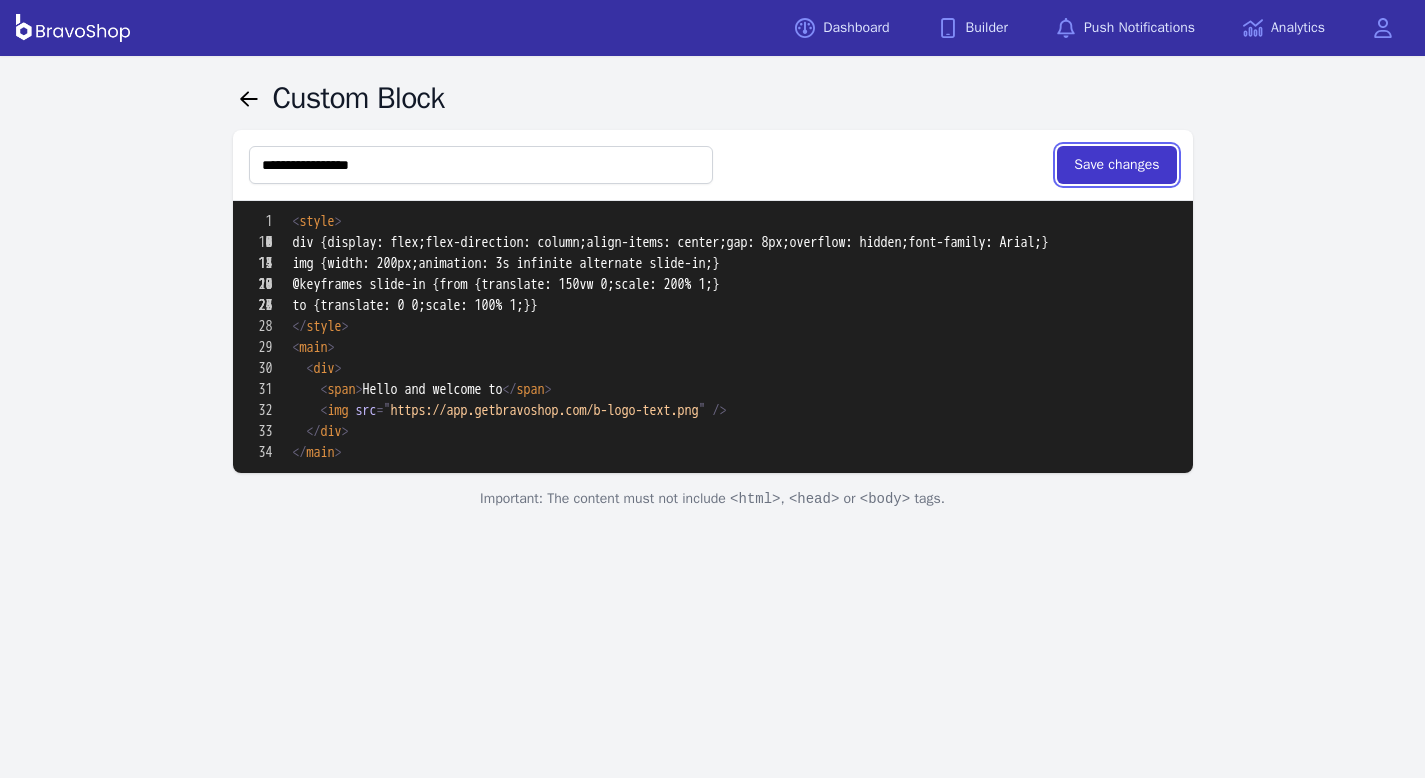 click on "Save changes" at bounding box center [1116, 165] 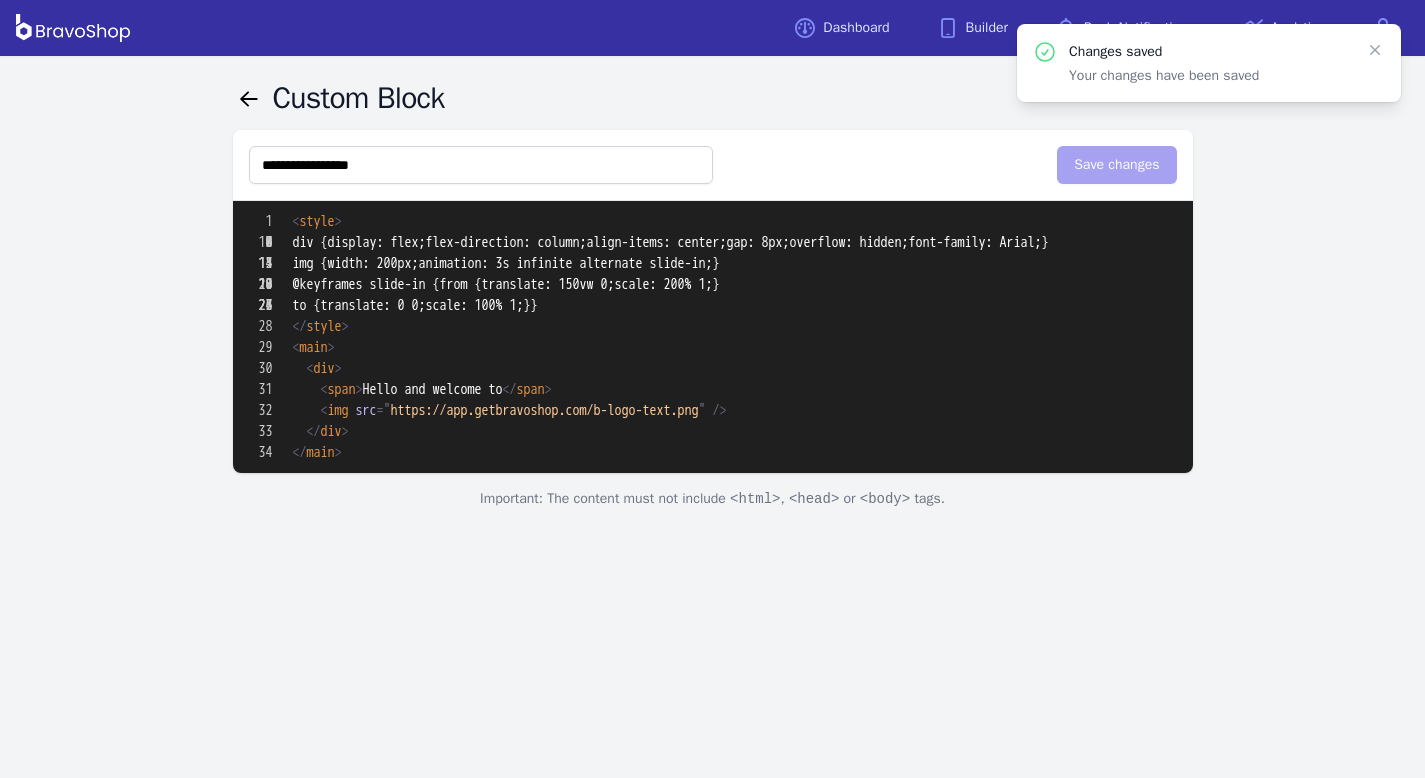 click on "**********" at bounding box center (713, 568) 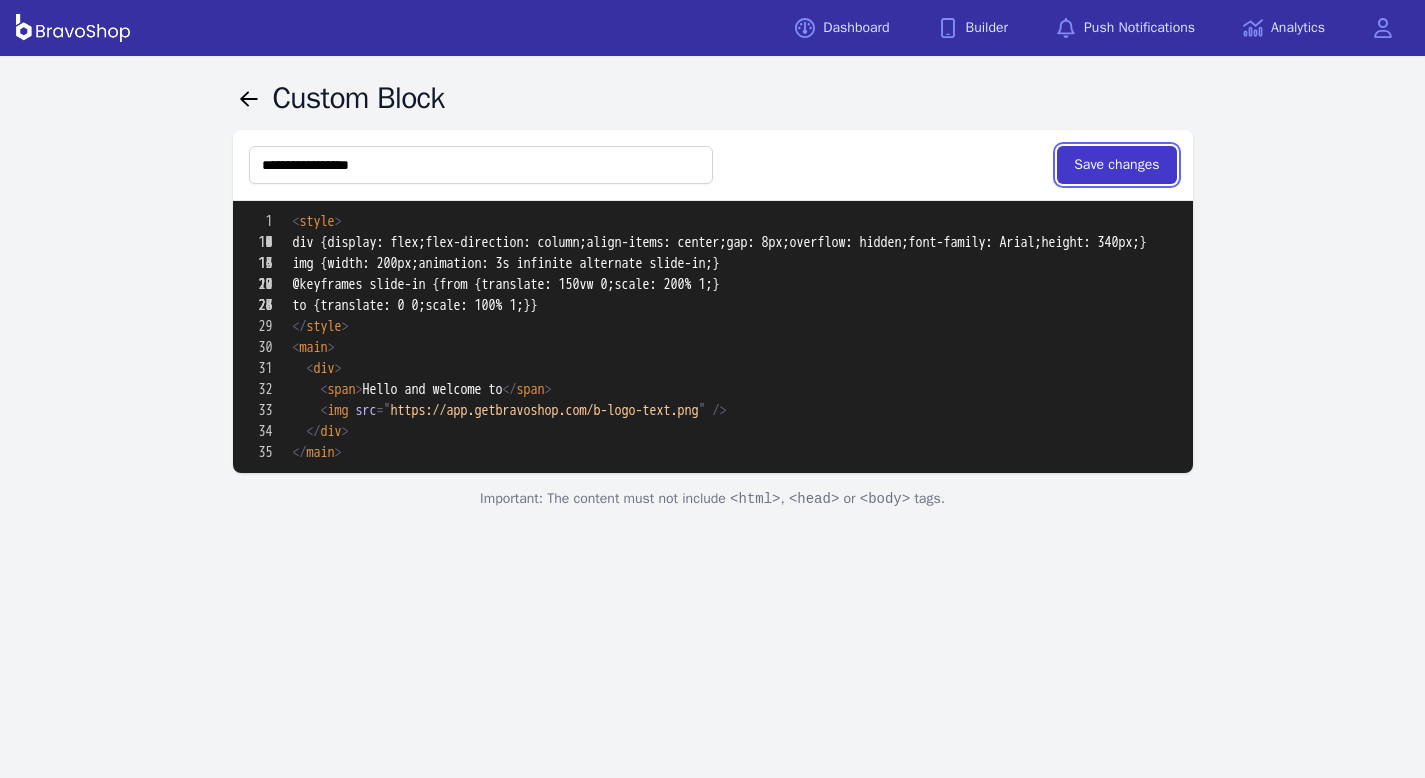 click on "Save changes" at bounding box center [1116, 165] 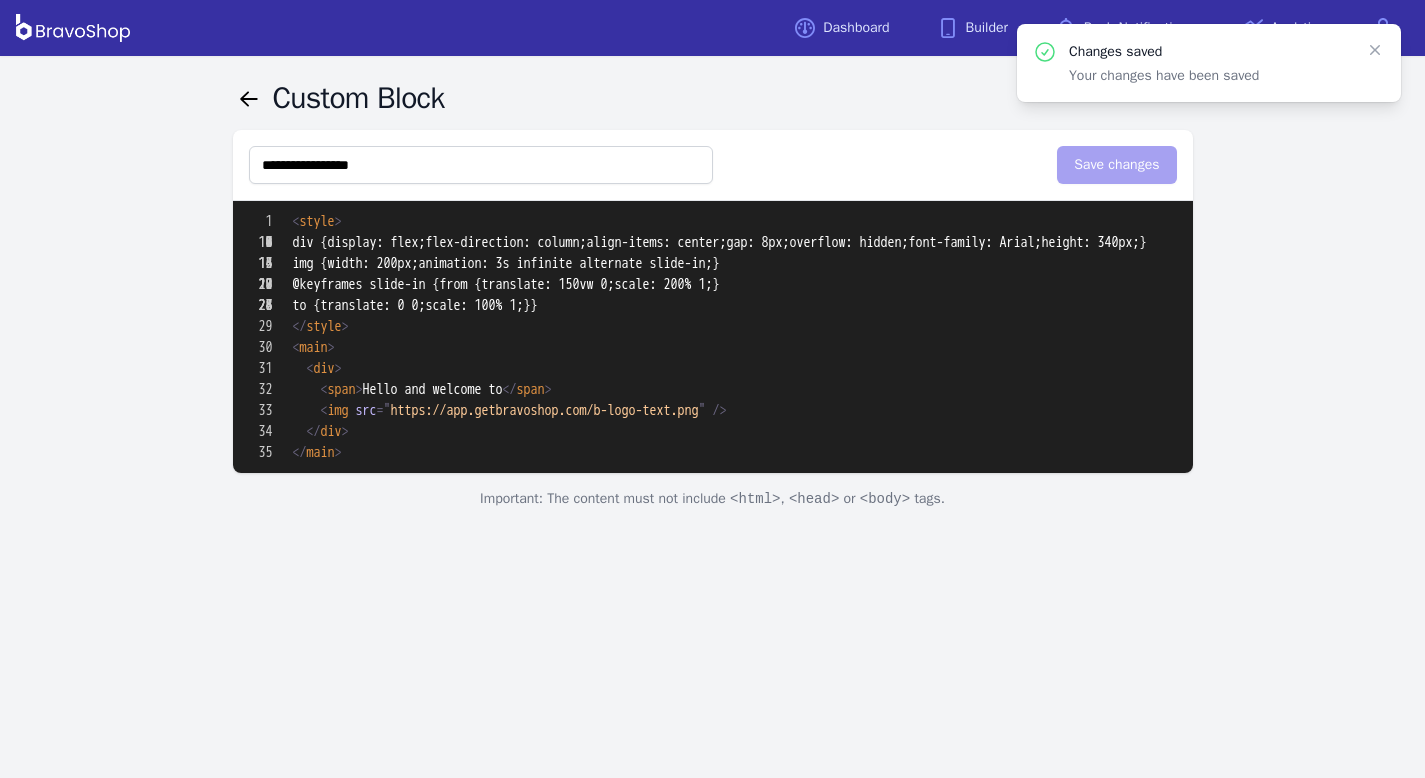 click on "**********" at bounding box center (713, 578) 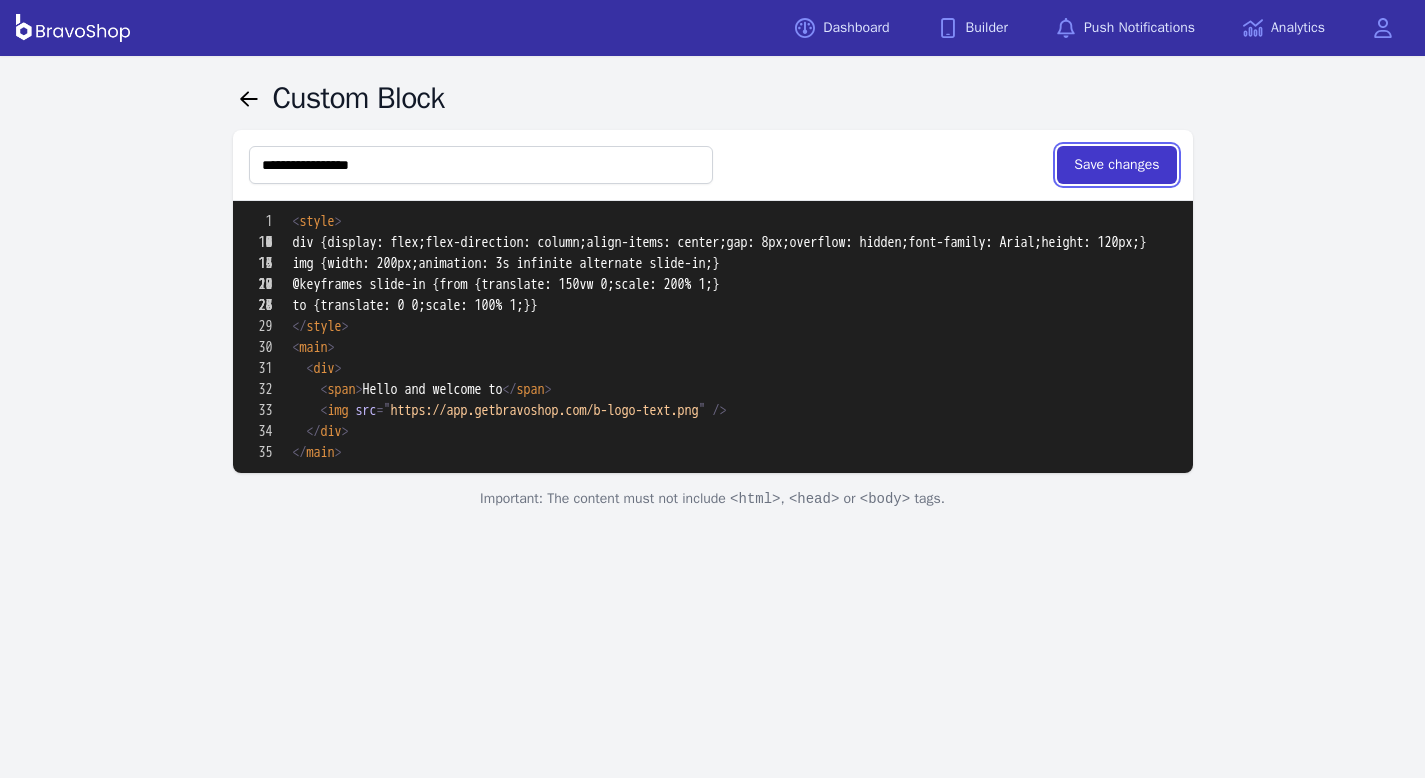 click on "Save changes" at bounding box center (1116, 165) 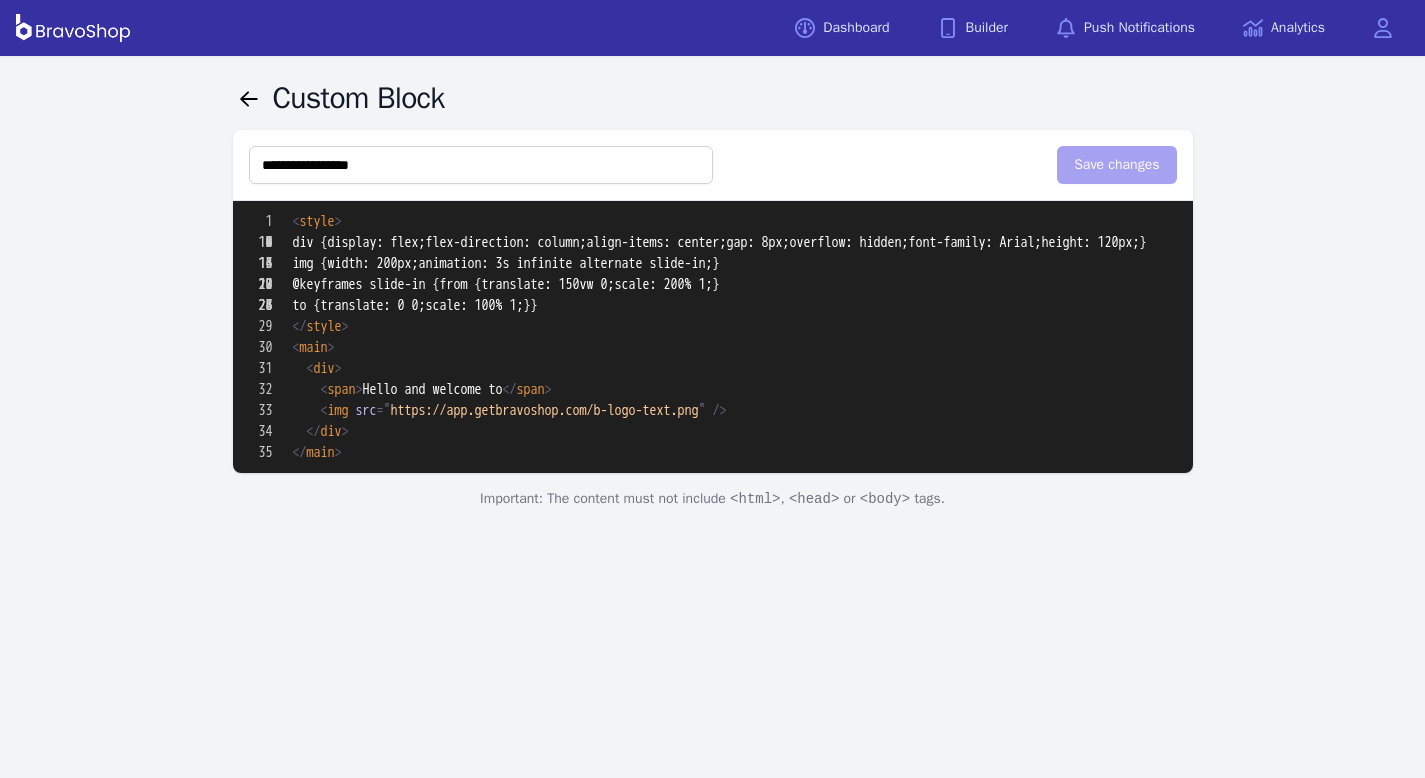 click on "**********" at bounding box center [713, 578] 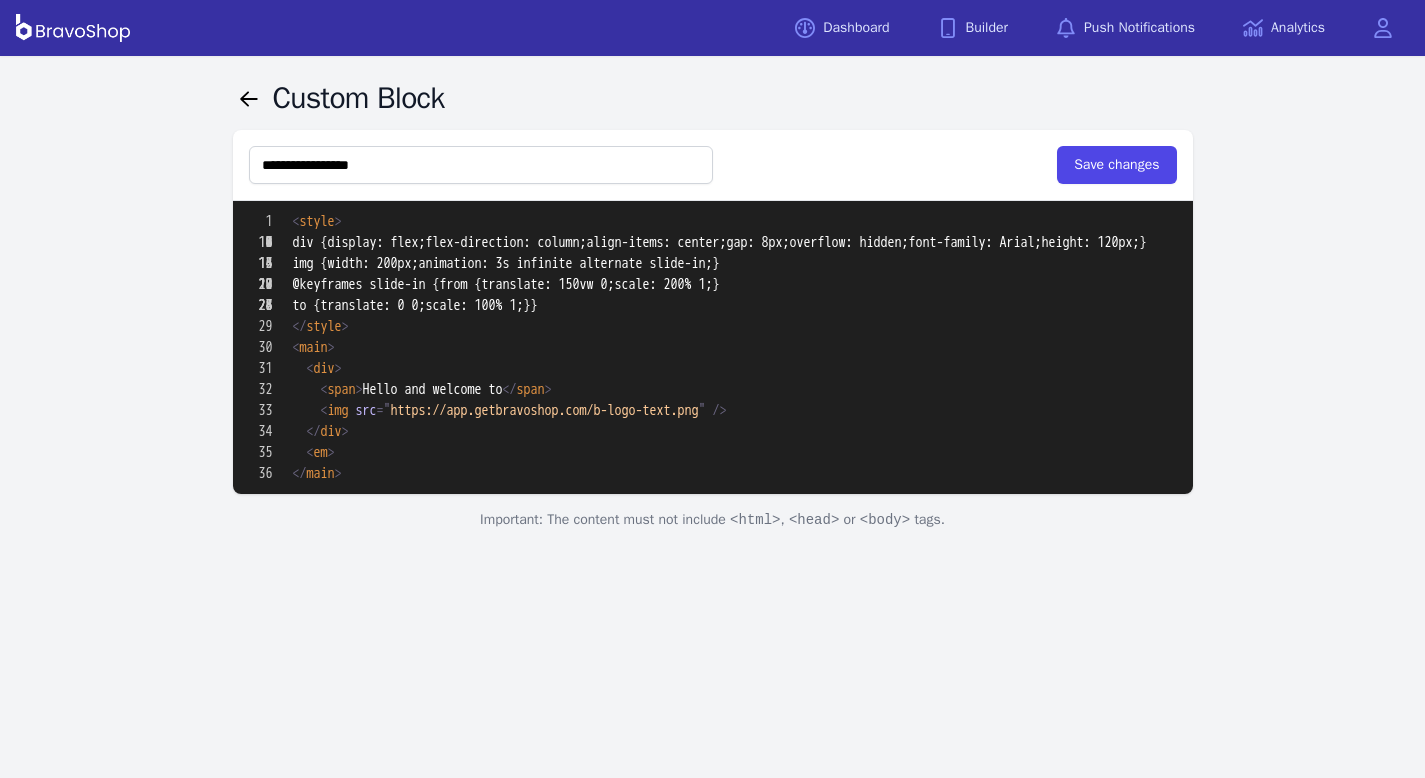 scroll, scrollTop: 224, scrollLeft: 0, axis: vertical 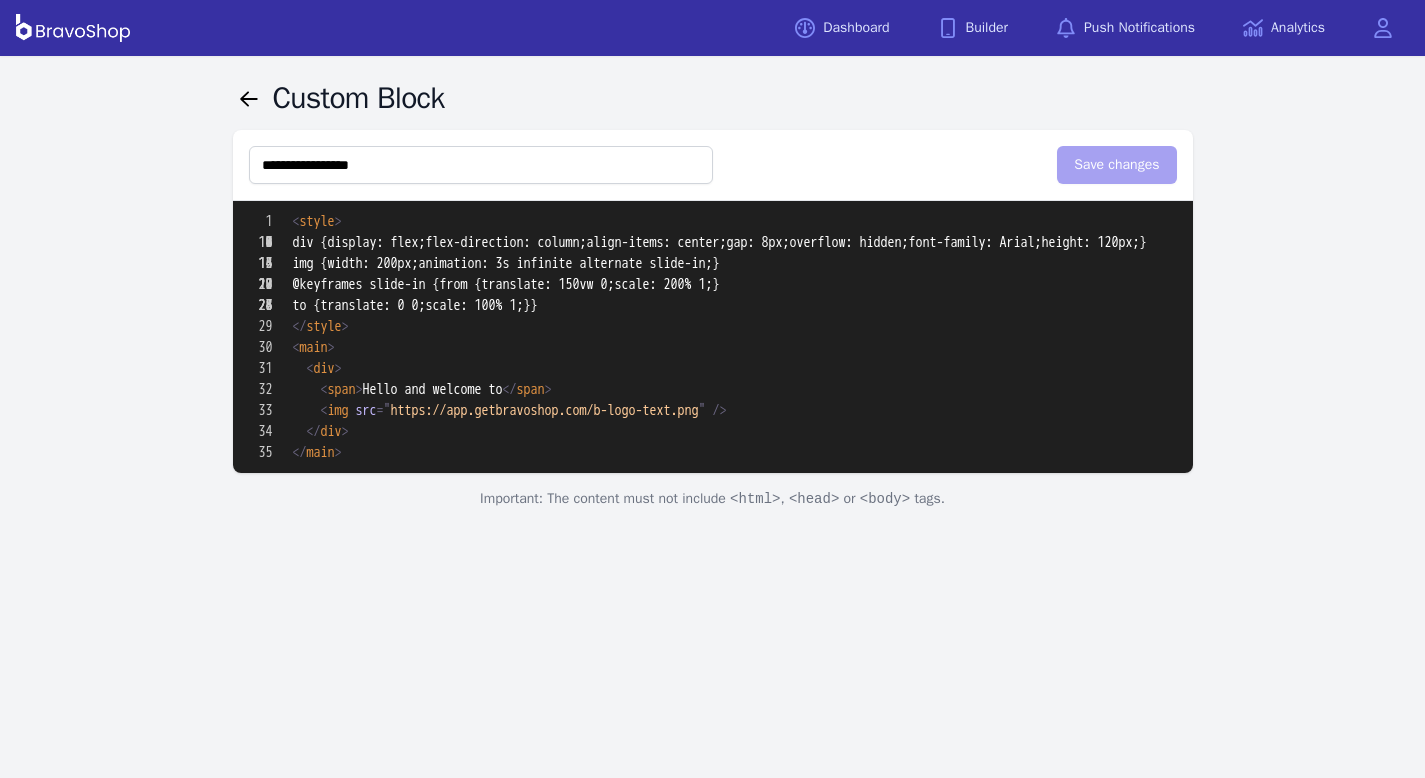 paste on "******" 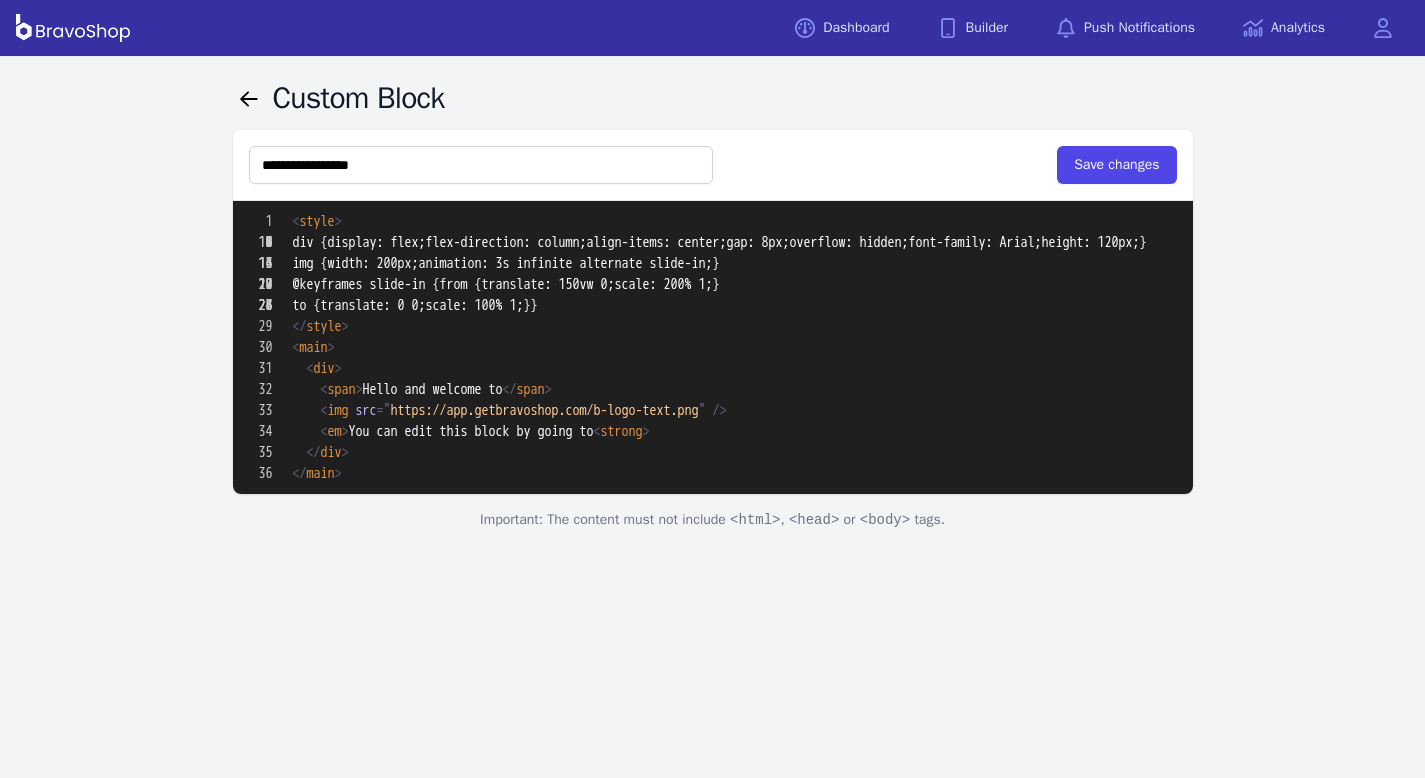 scroll, scrollTop: 291, scrollLeft: 0, axis: vertical 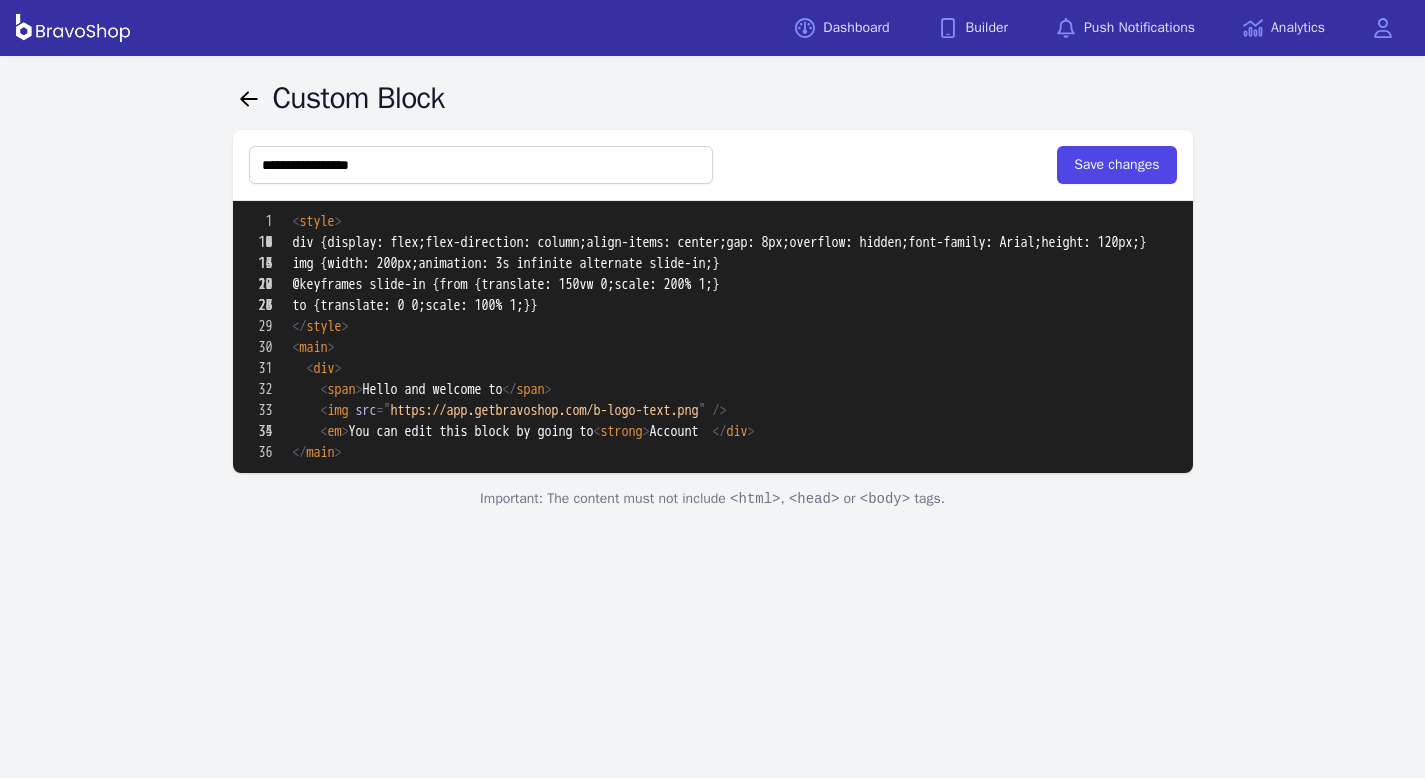 click on "**********" at bounding box center (713, 589) 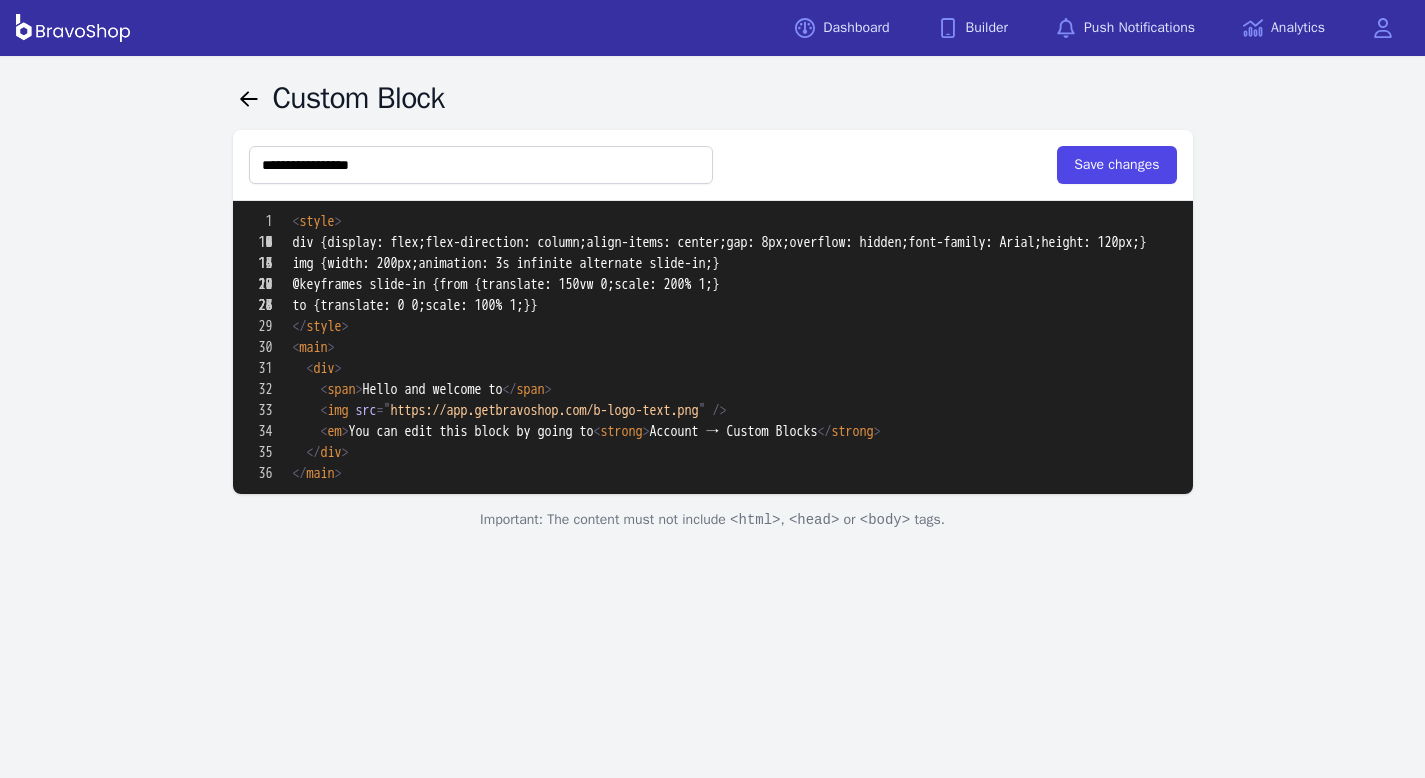 scroll, scrollTop: 0, scrollLeft: 0, axis: both 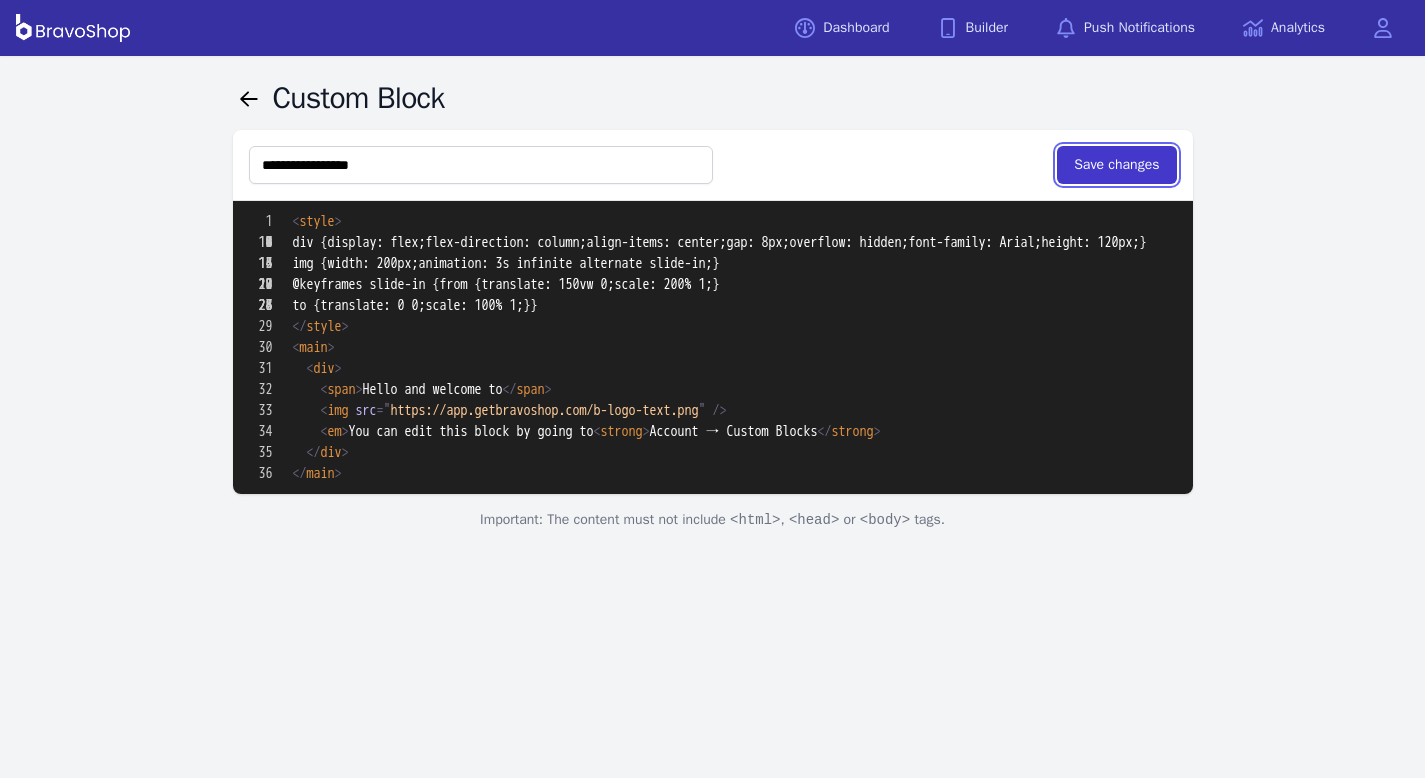 click on "Save changes" at bounding box center (1116, 165) 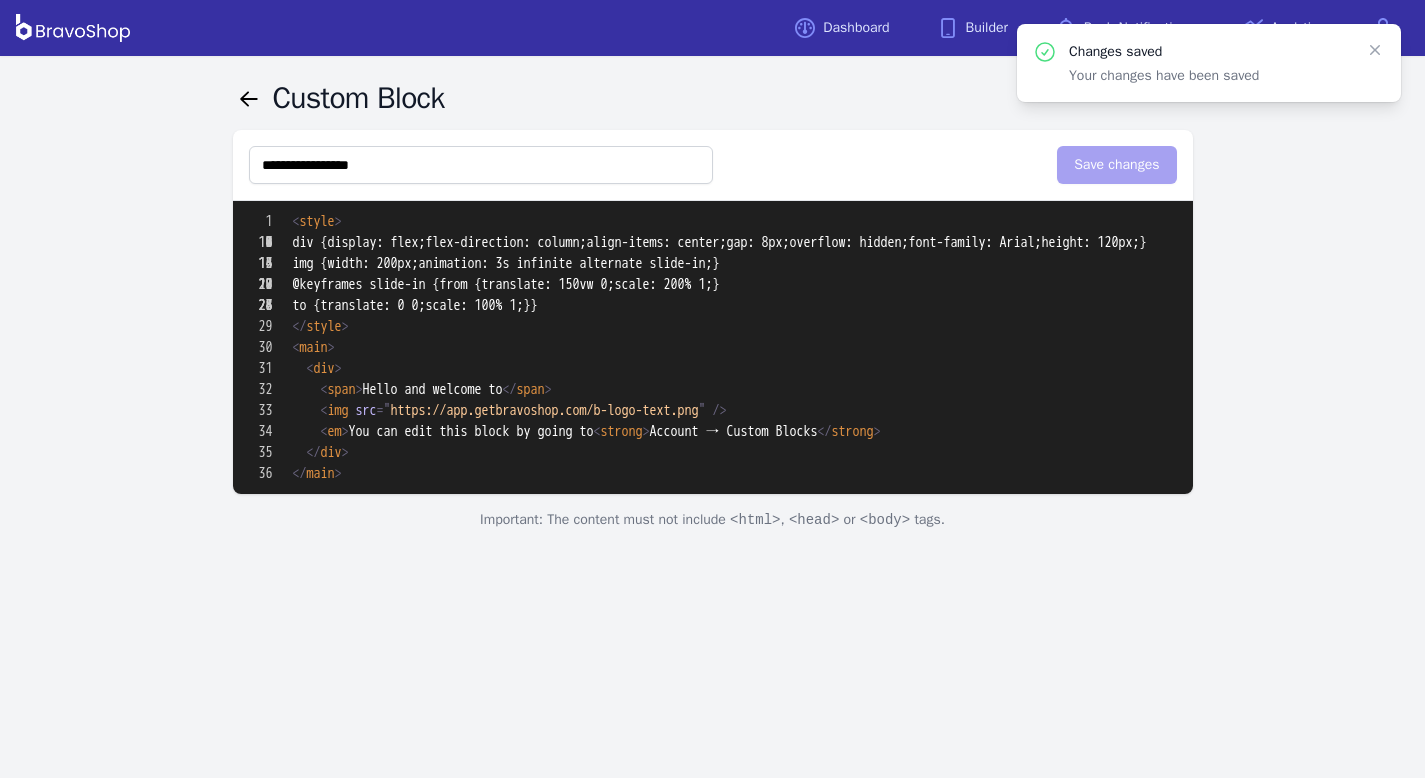 scroll, scrollTop: 174, scrollLeft: 0, axis: vertical 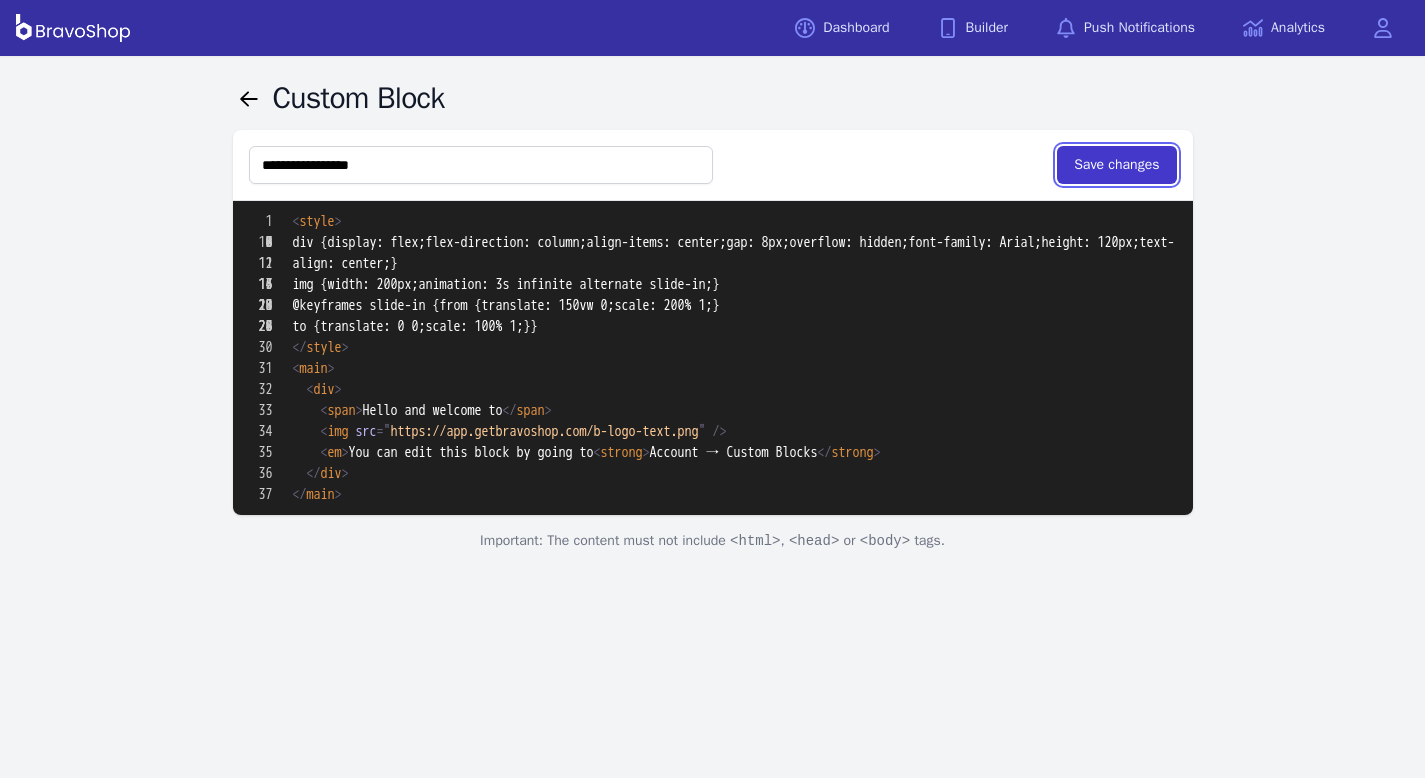 click on "Save changes" at bounding box center (1116, 165) 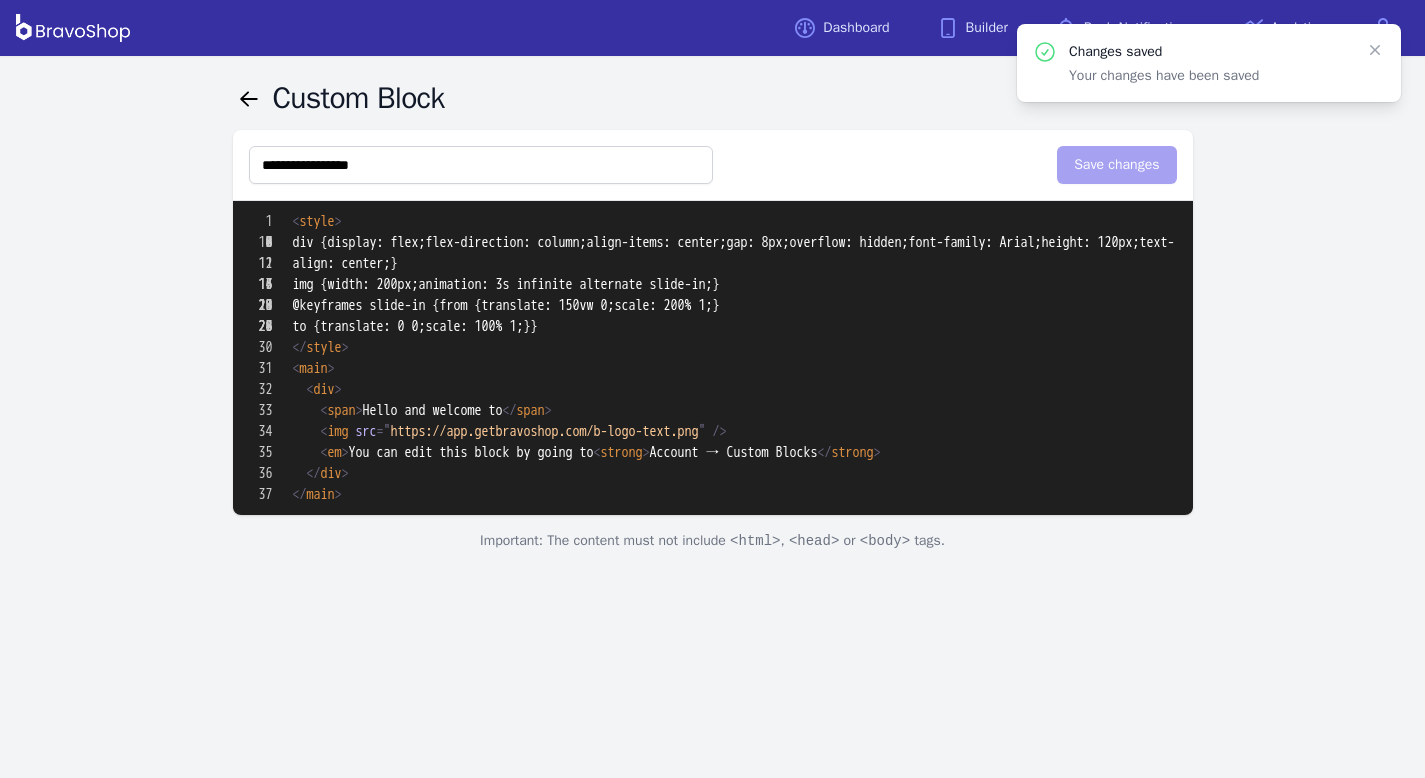click on "**********" at bounding box center [713, 599] 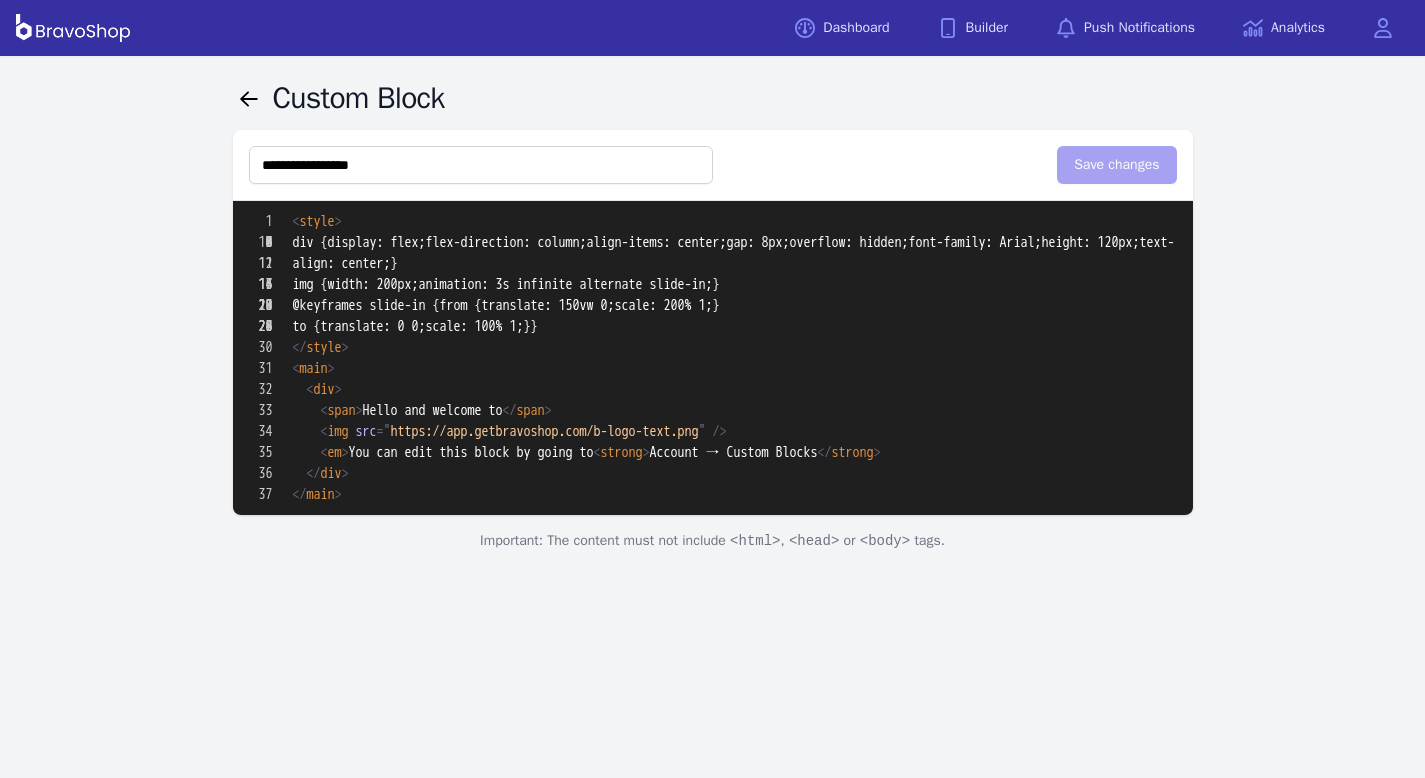 click on "**********" at bounding box center [713, 599] 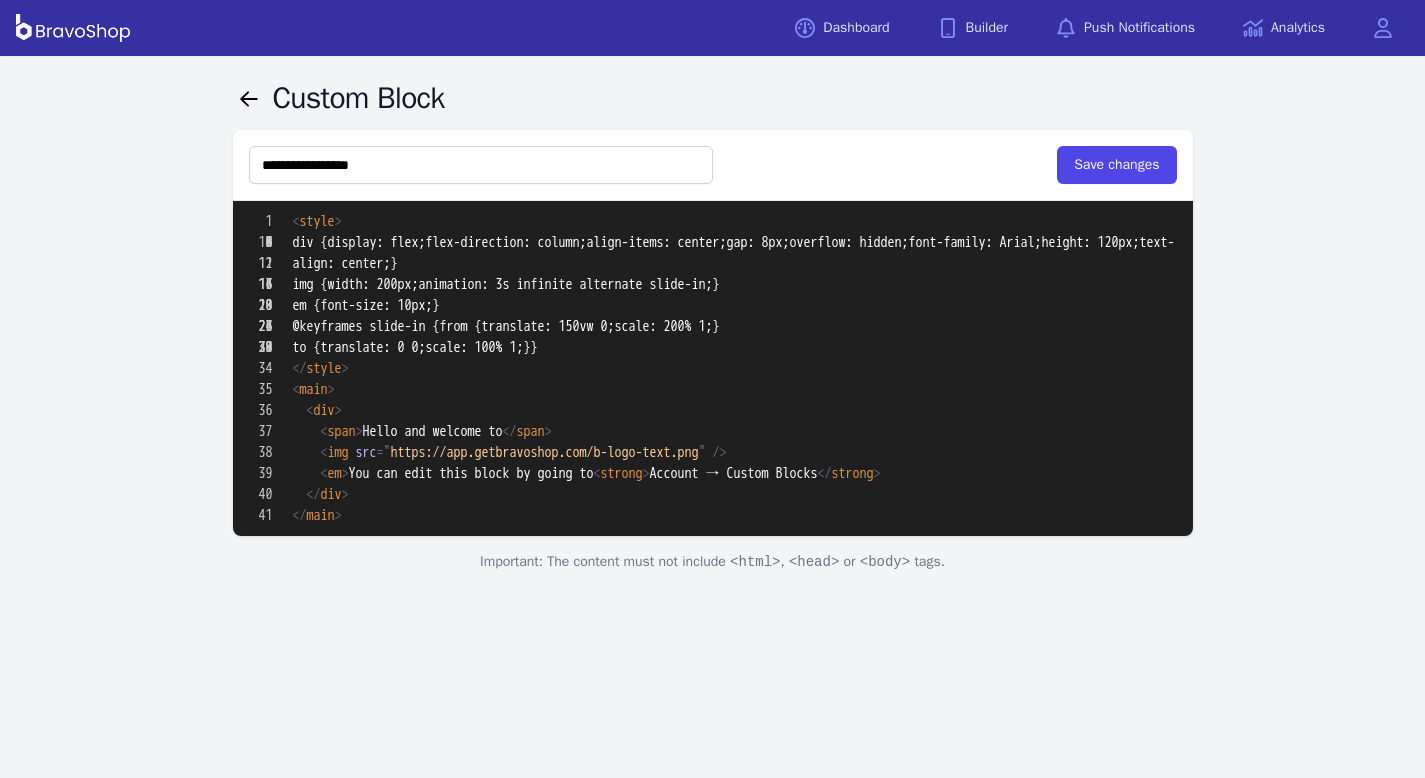 scroll, scrollTop: 0, scrollLeft: 0, axis: both 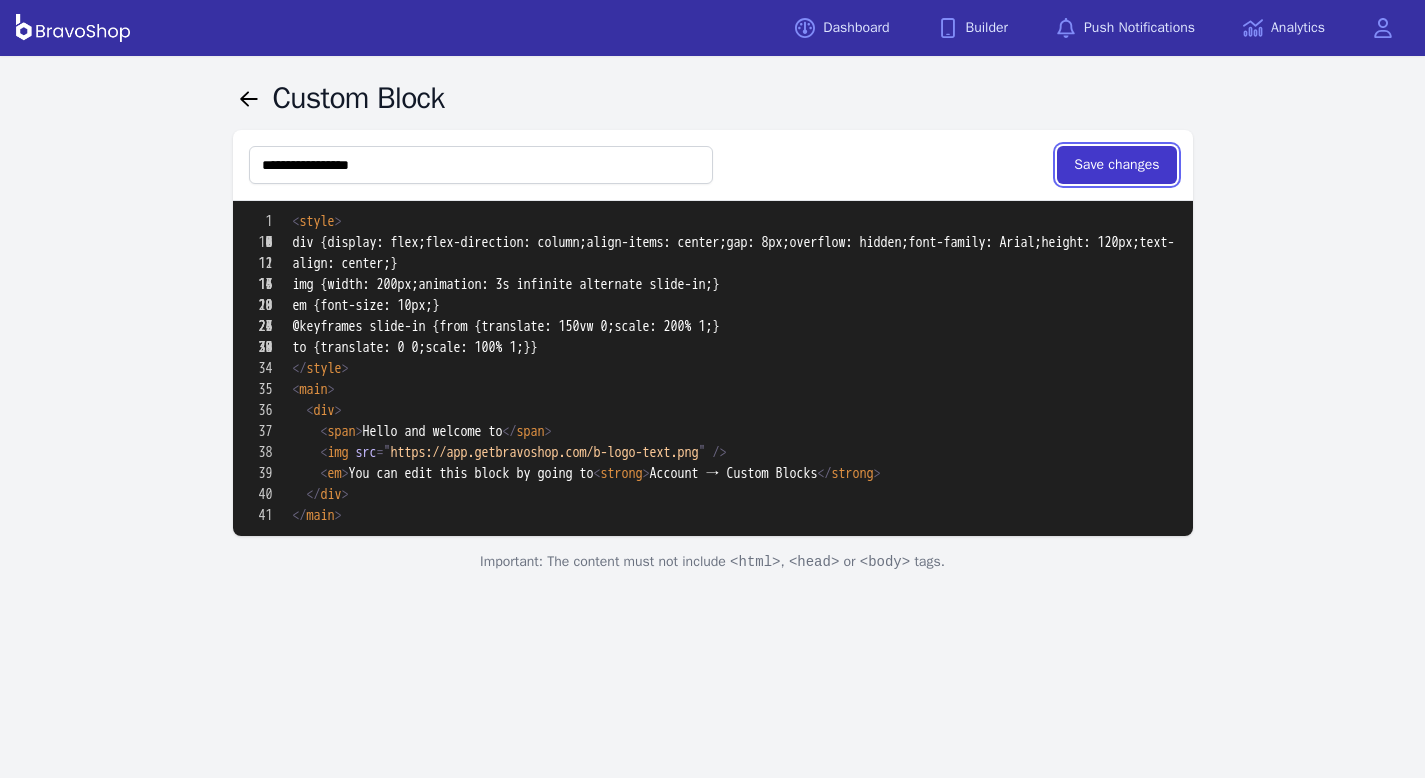 click on "Save changes" at bounding box center [1116, 165] 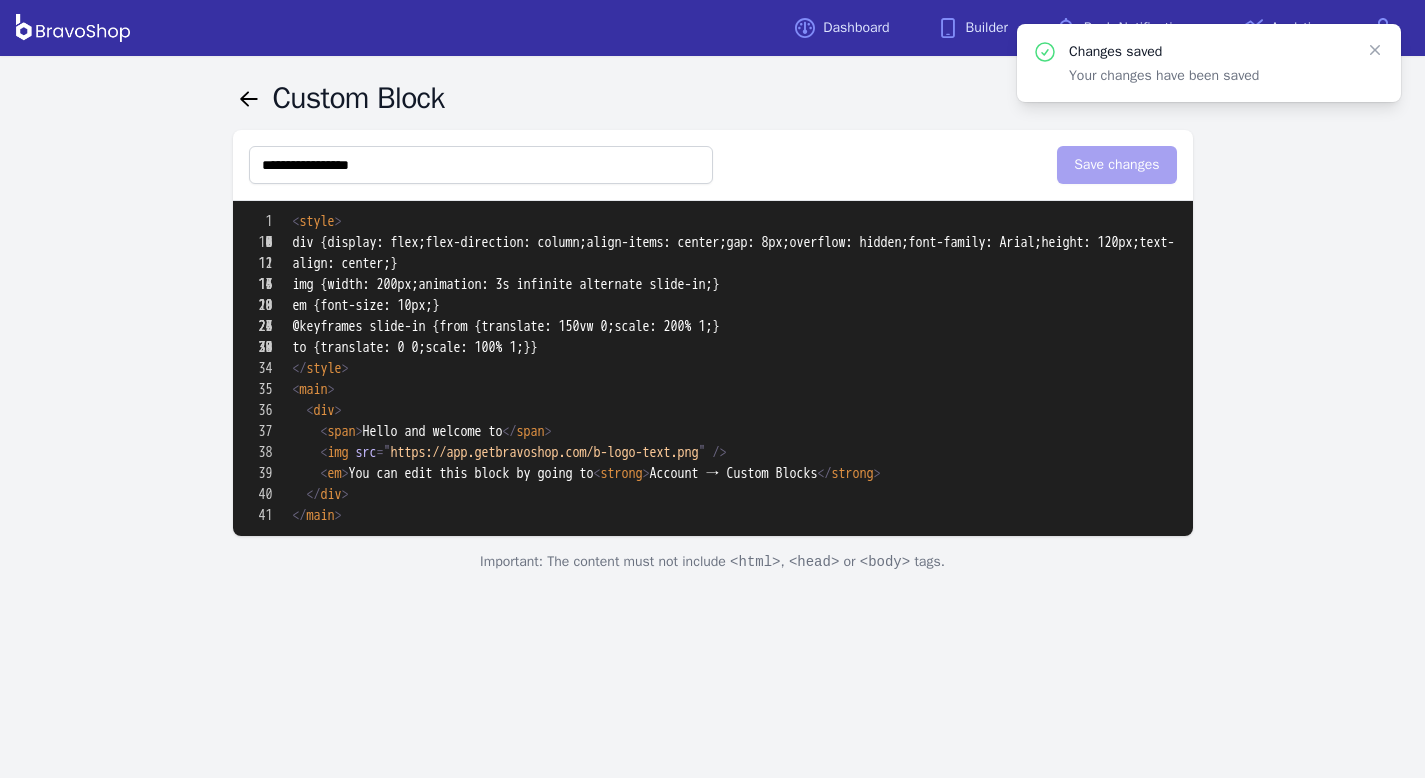 click on "**********" at bounding box center (713, 641) 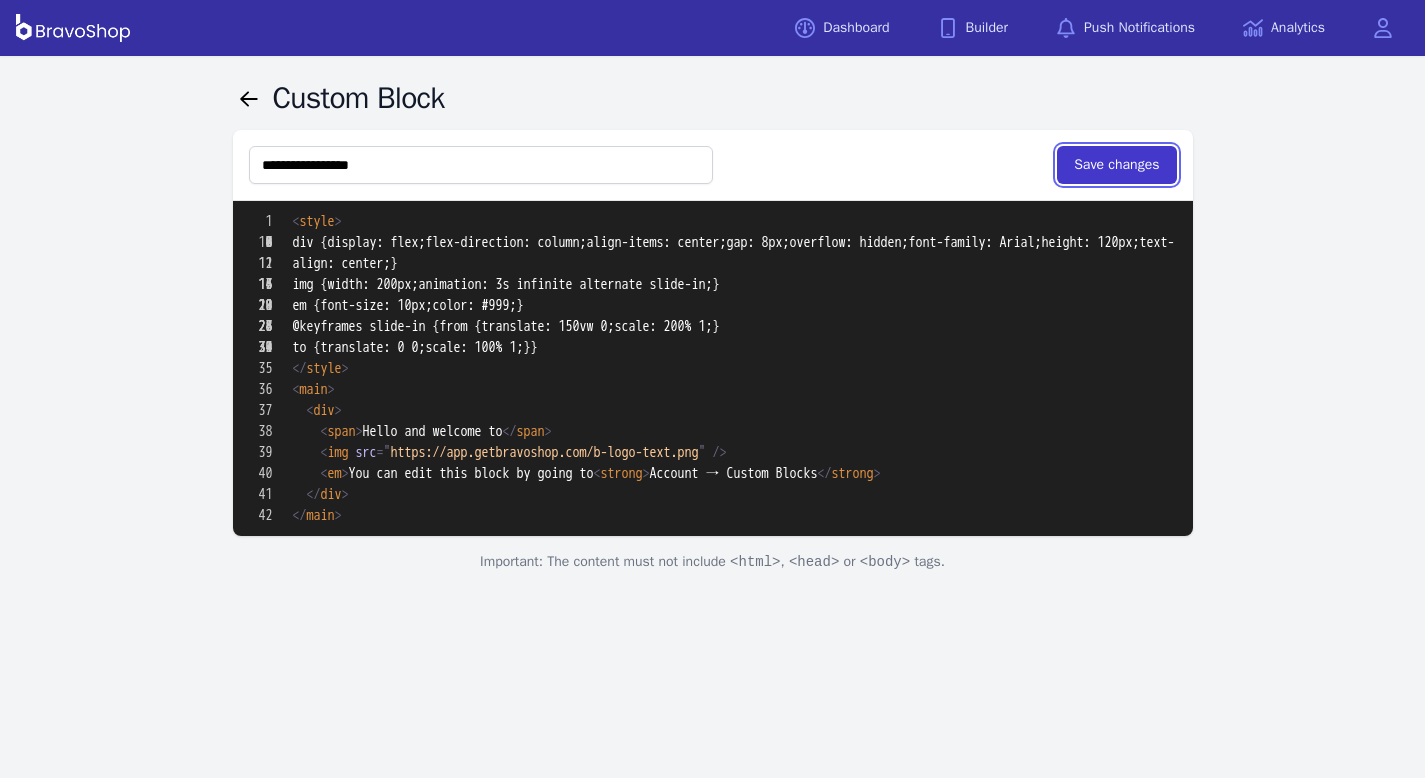 click on "Save changes" at bounding box center [1116, 165] 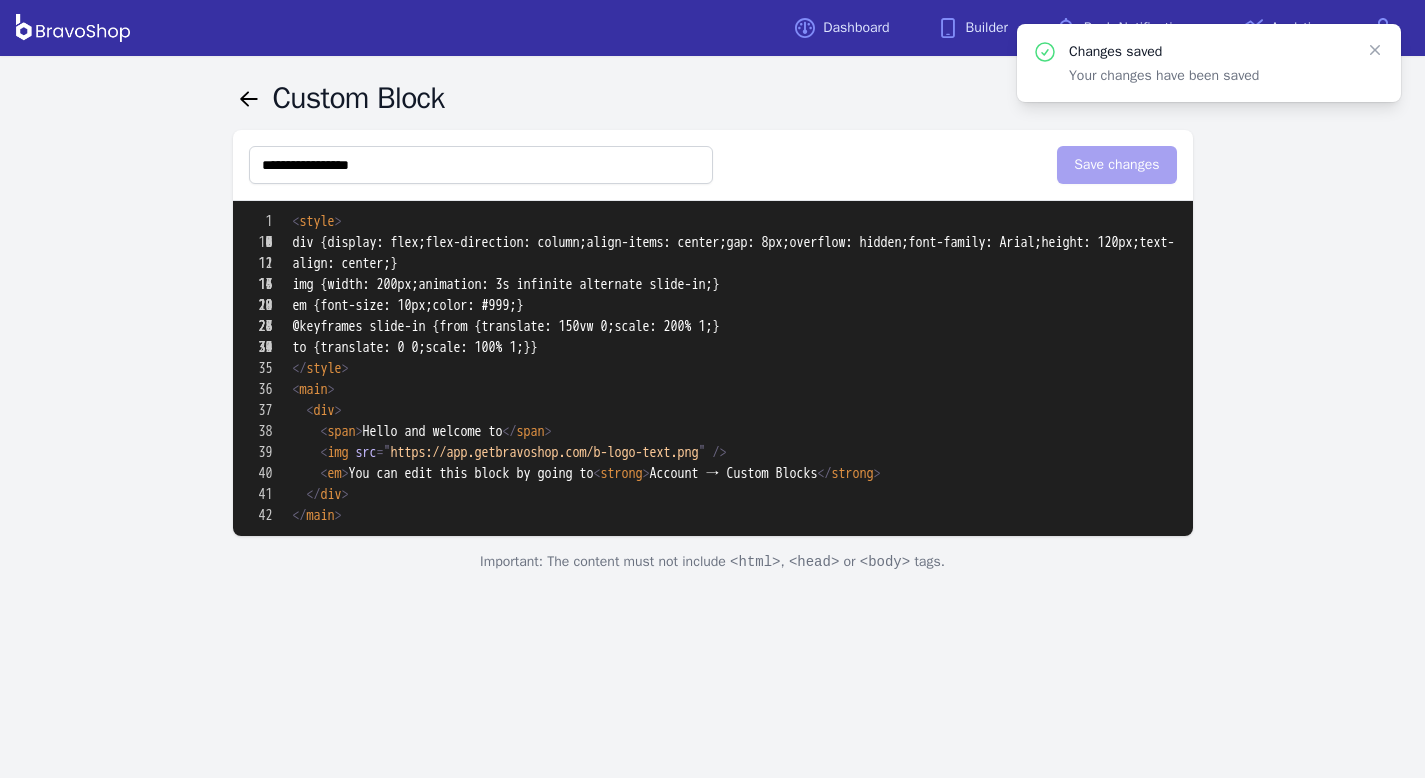click on "**********" at bounding box center (713, 652) 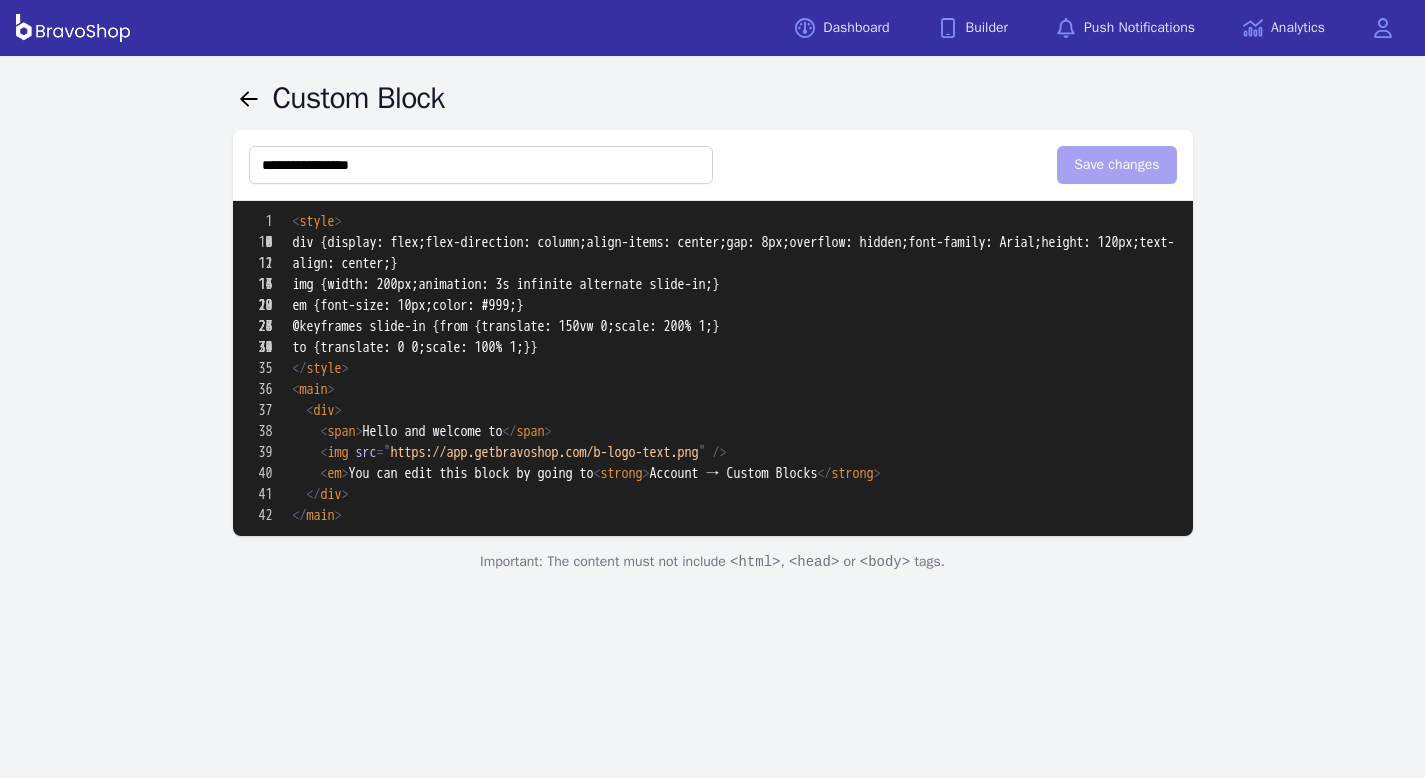 click on "**********" at bounding box center [713, 652] 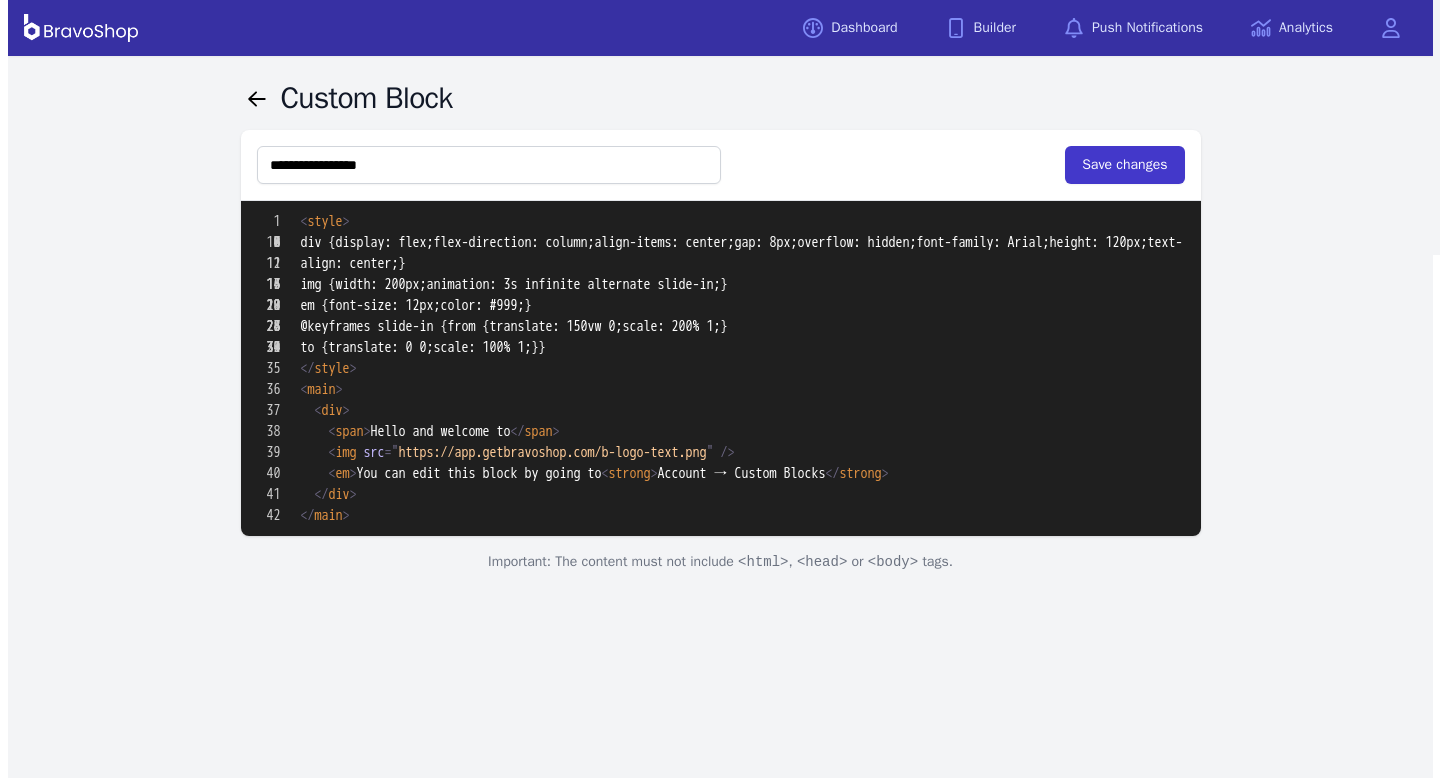 scroll, scrollTop: 0, scrollLeft: 0, axis: both 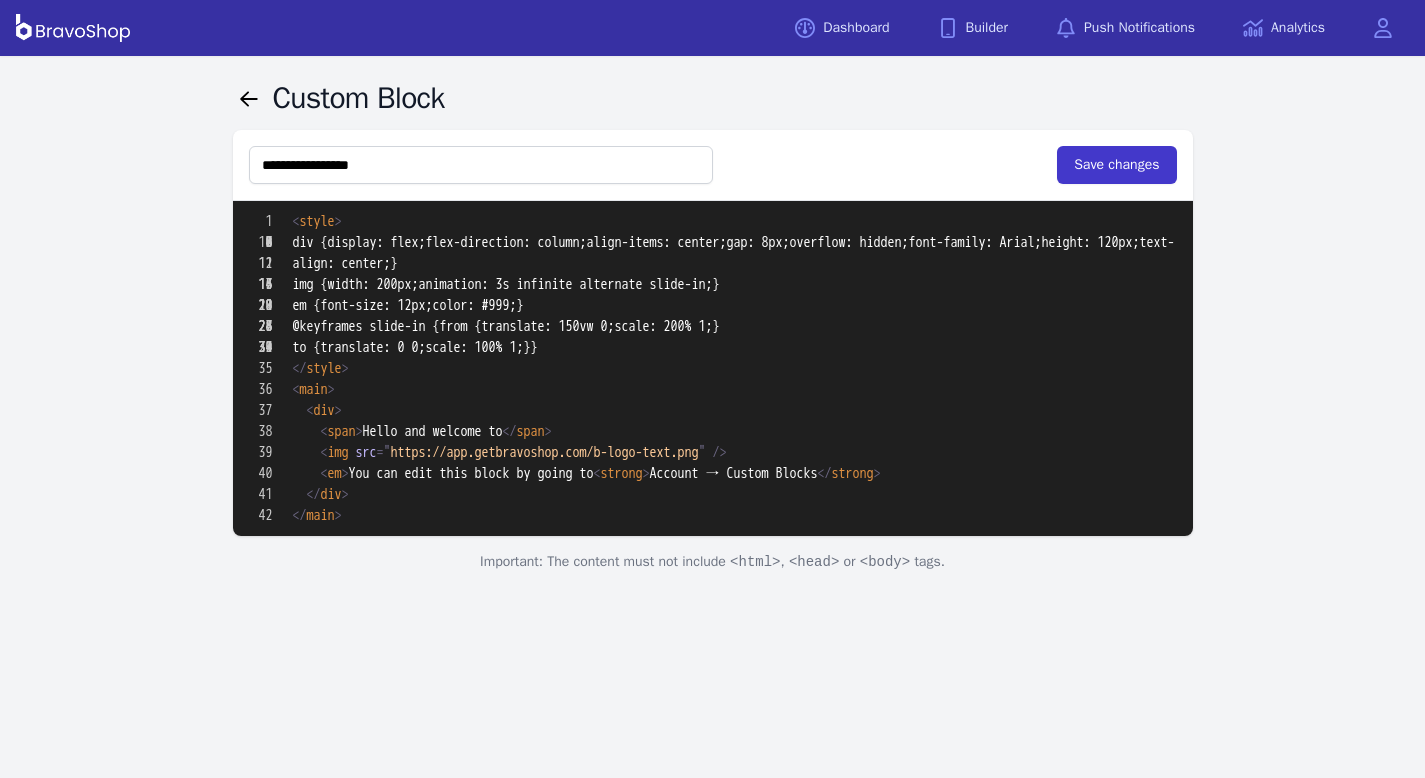 type on "**********" 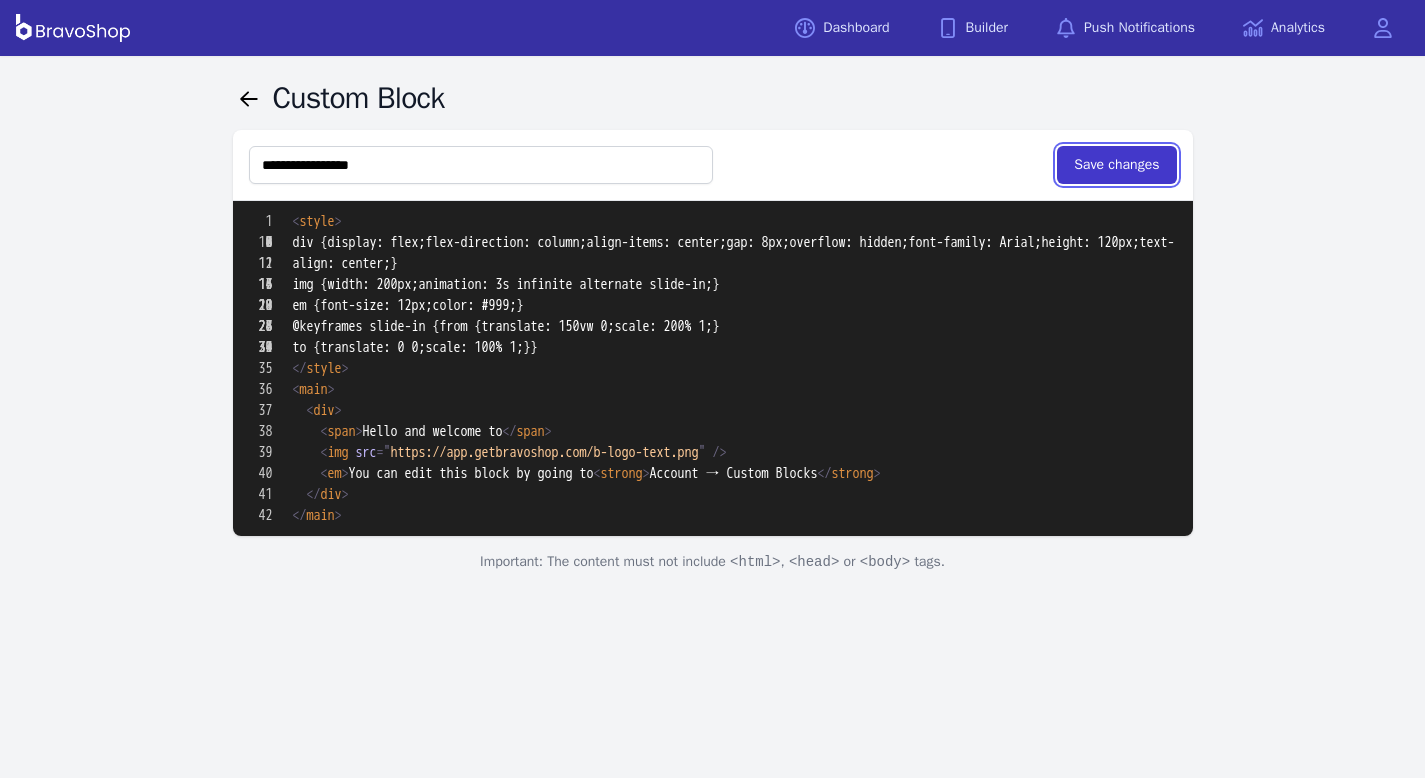 click on "Save changes" at bounding box center (1116, 165) 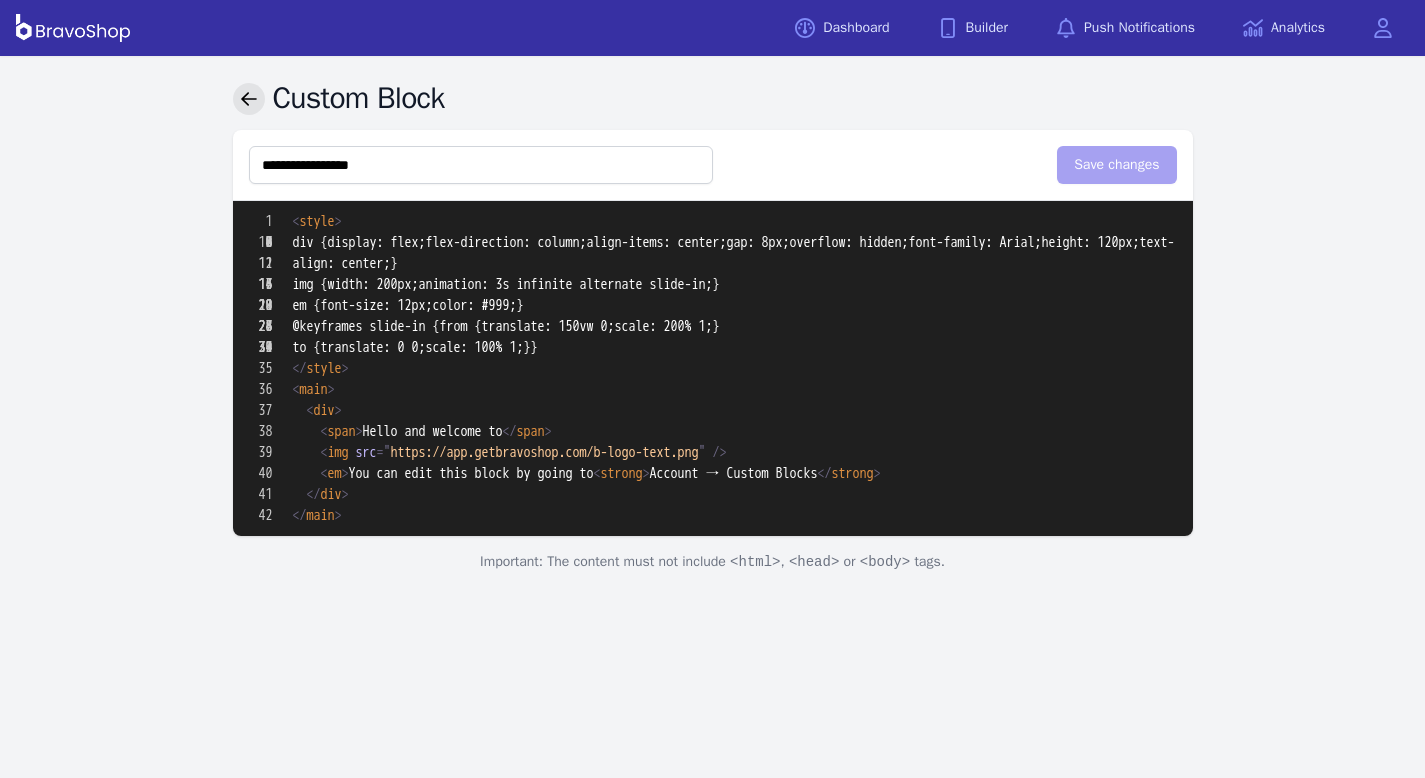 click at bounding box center (249, 99) 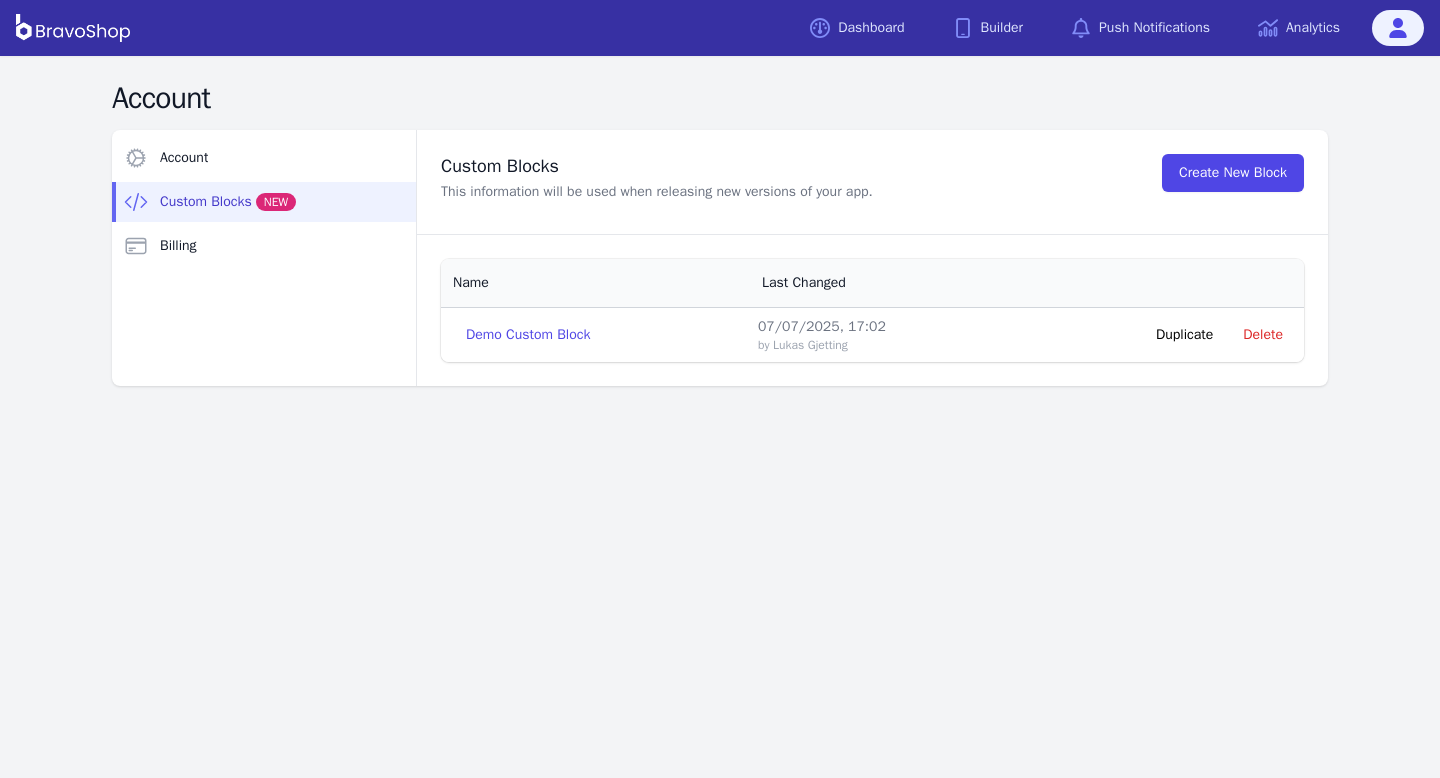 click on "Demo Custom Block" at bounding box center [595, 334] 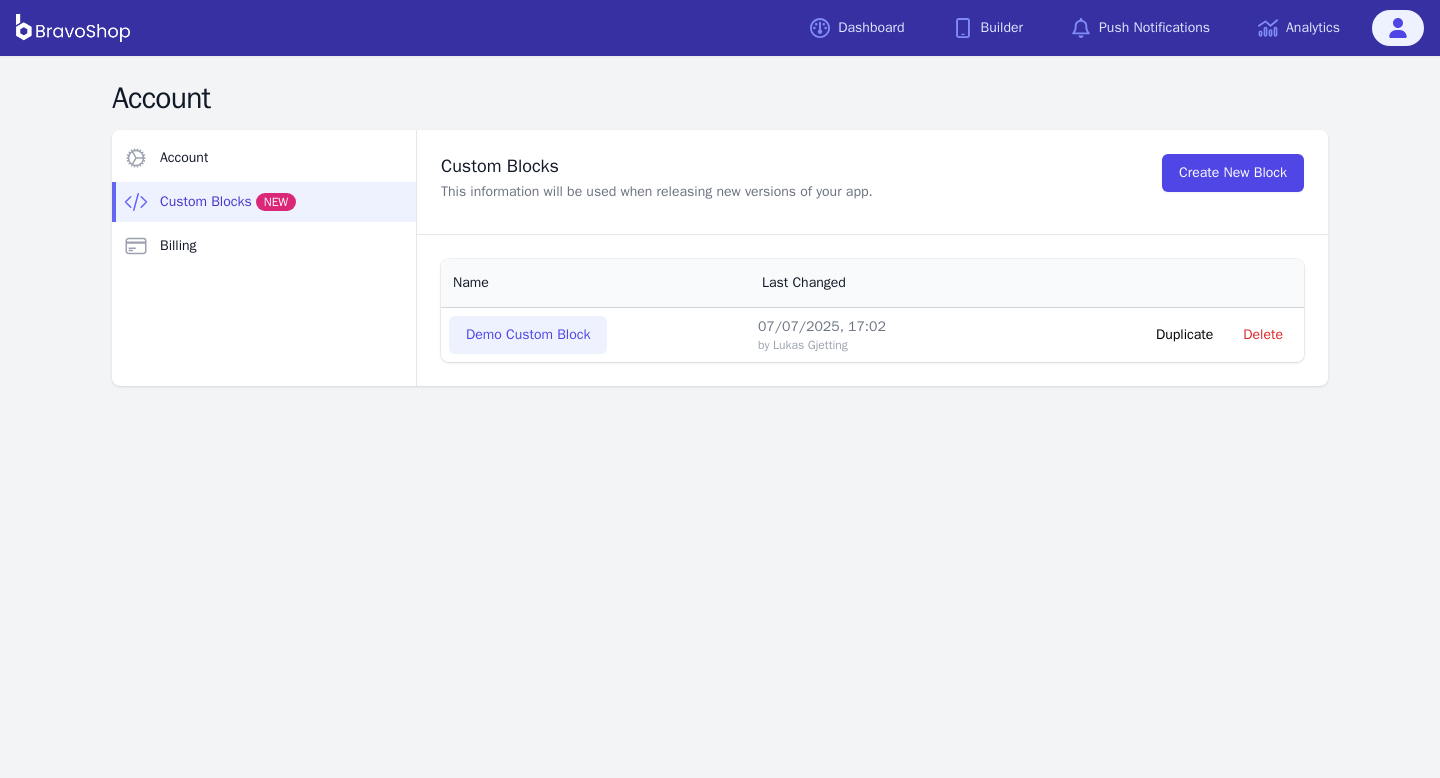 click on "Demo Custom Block" at bounding box center (528, 335) 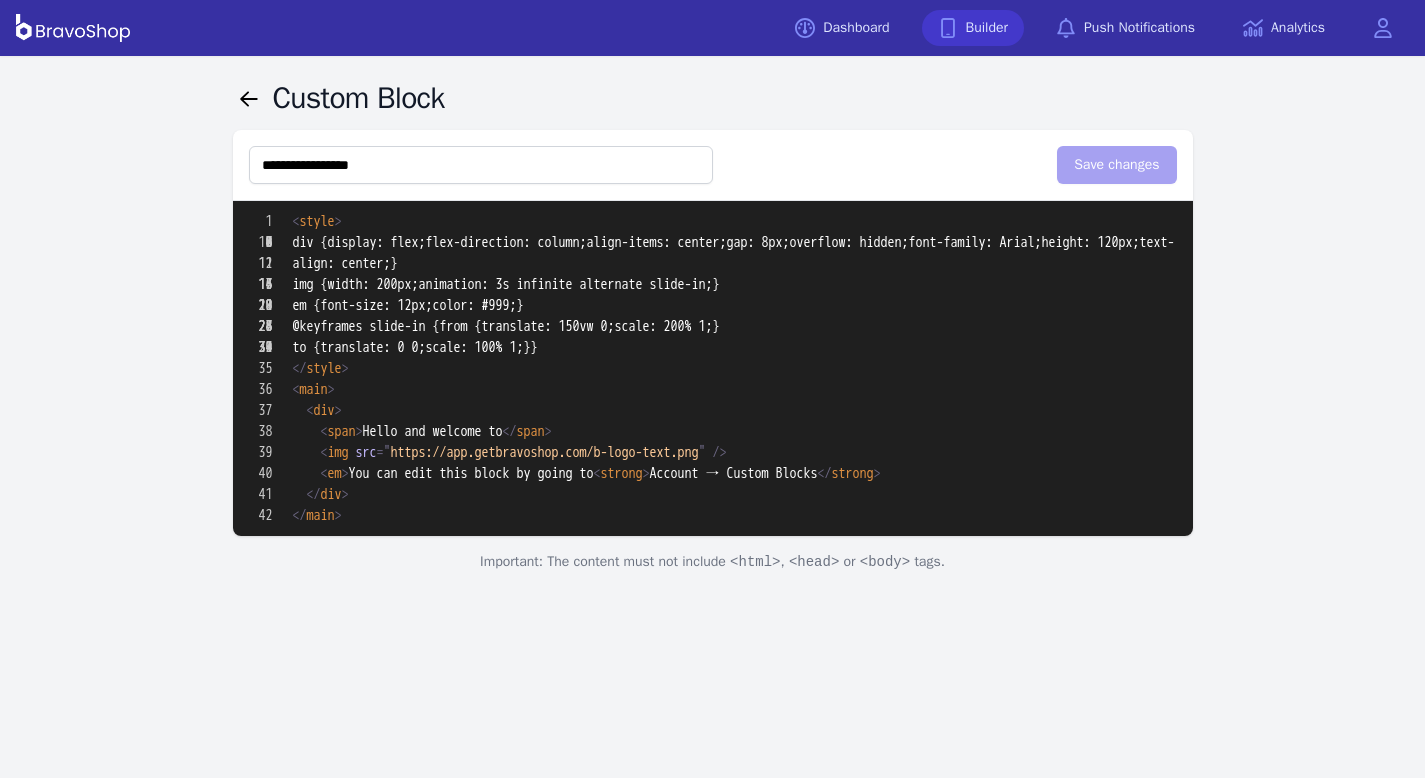 click at bounding box center (948, 28) 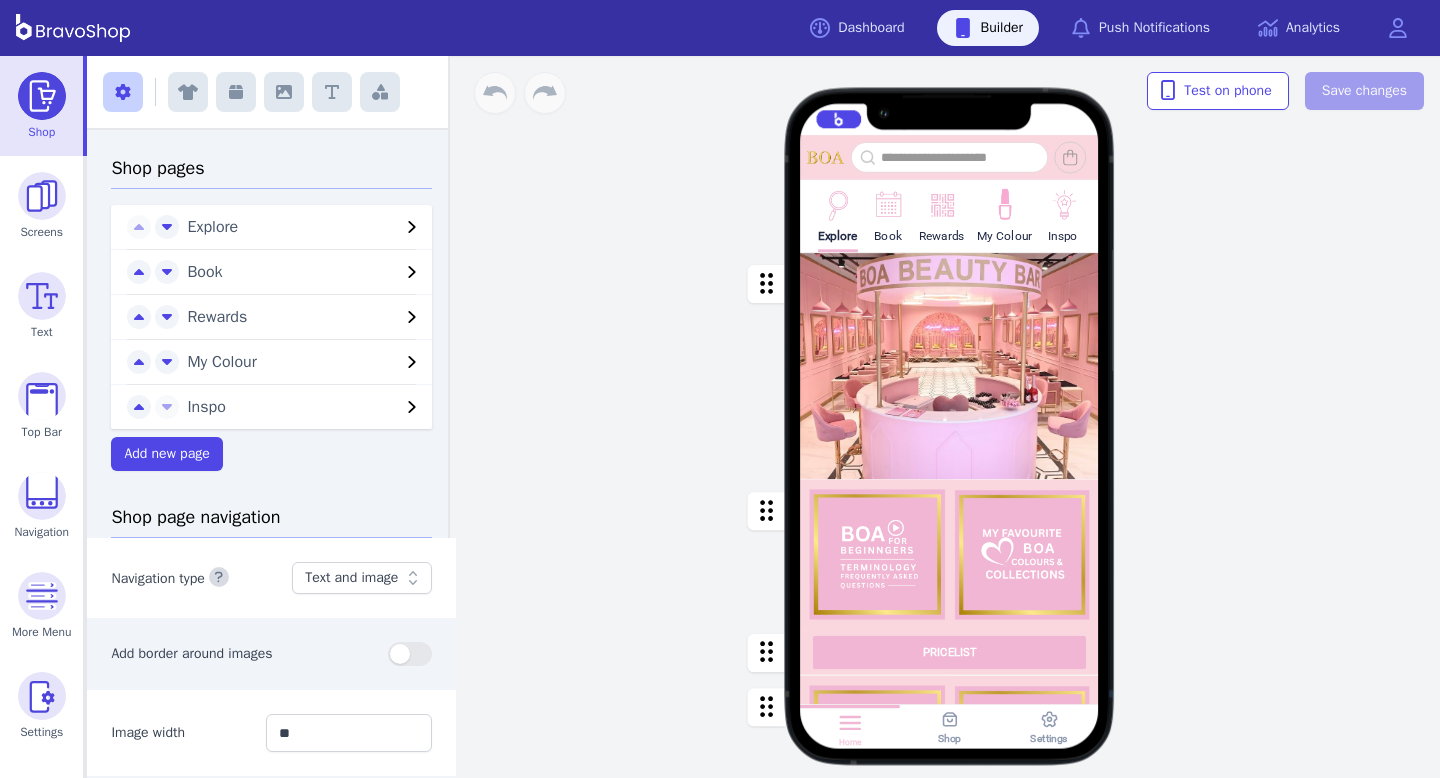 click on "Explore Book Rewards My Colour Inspo" at bounding box center [949, 215] 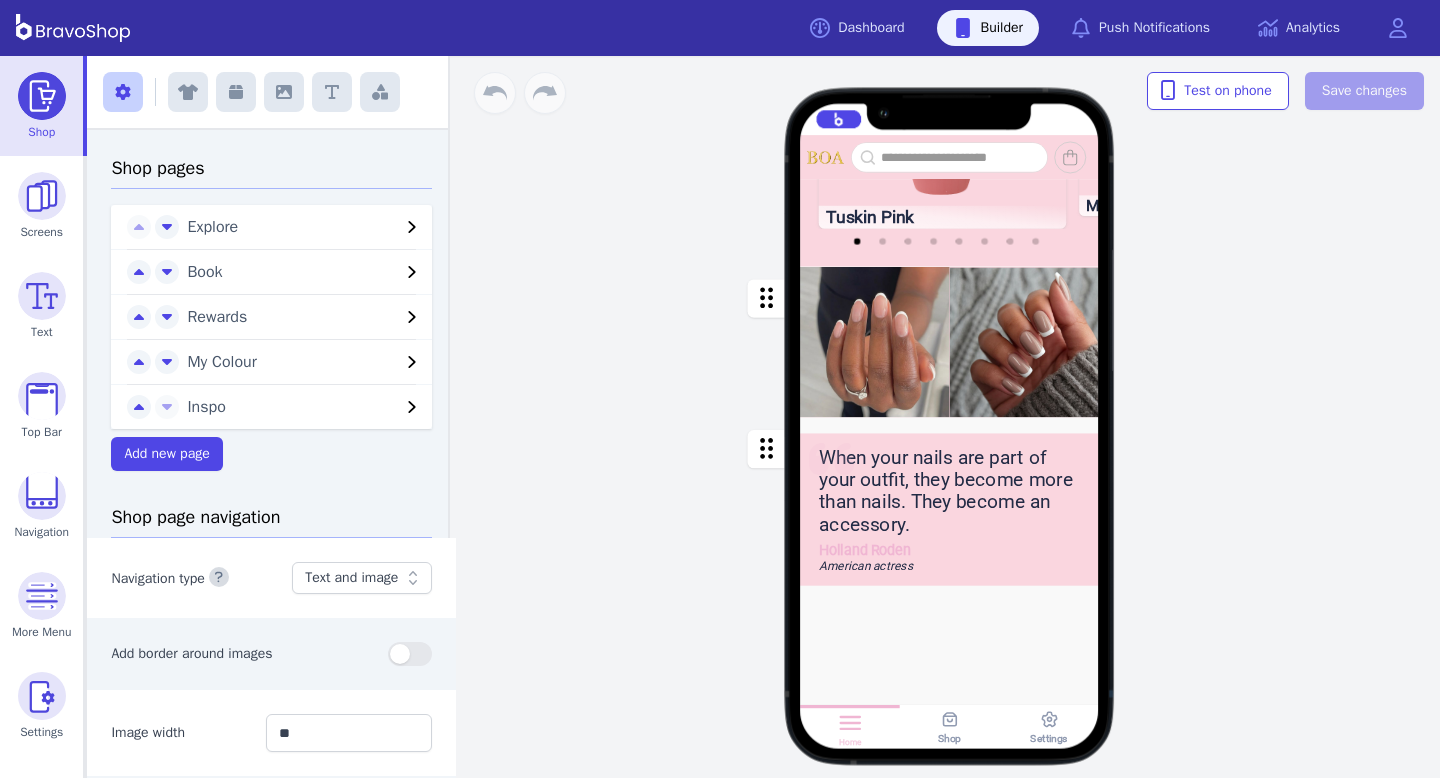 scroll, scrollTop: 1148, scrollLeft: 0, axis: vertical 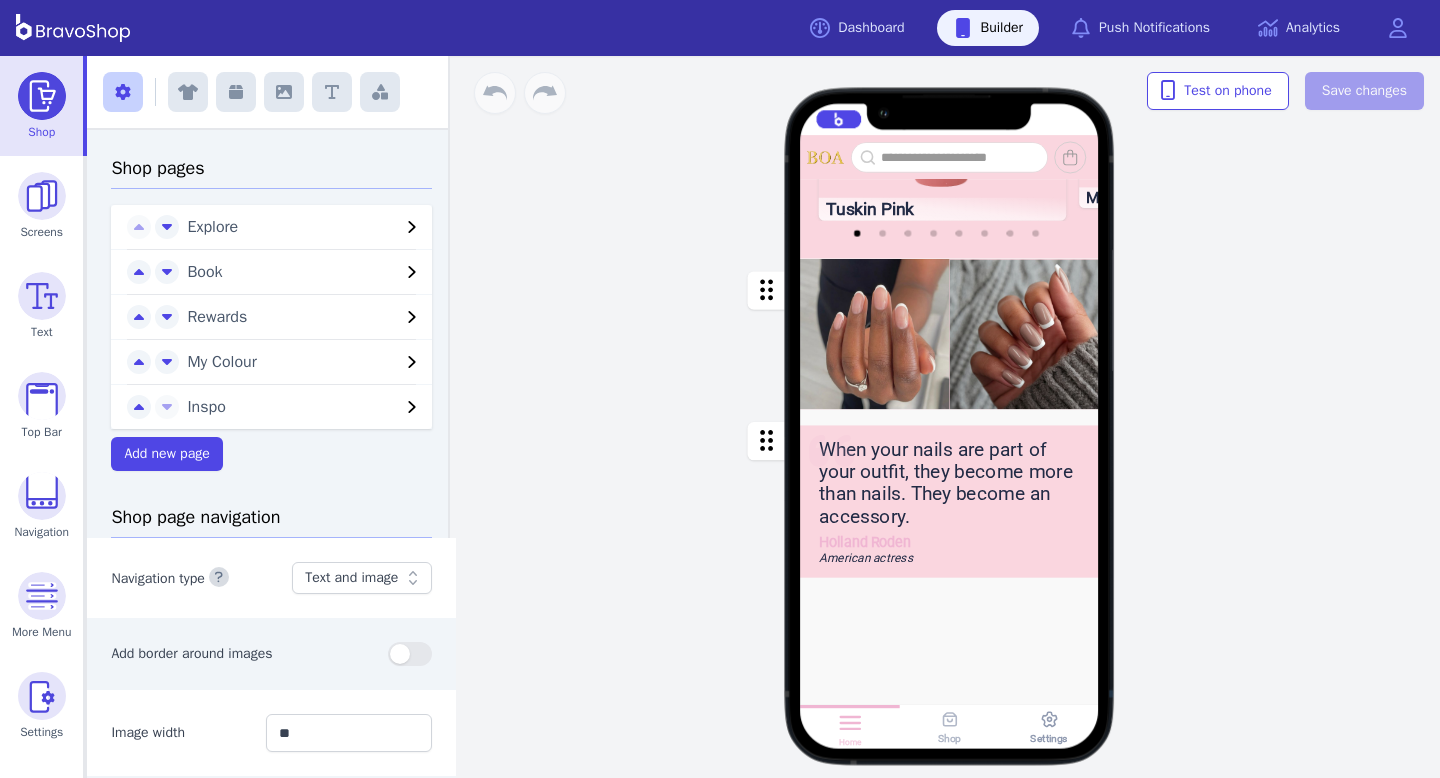 click on "Shop" at bounding box center [949, 157] 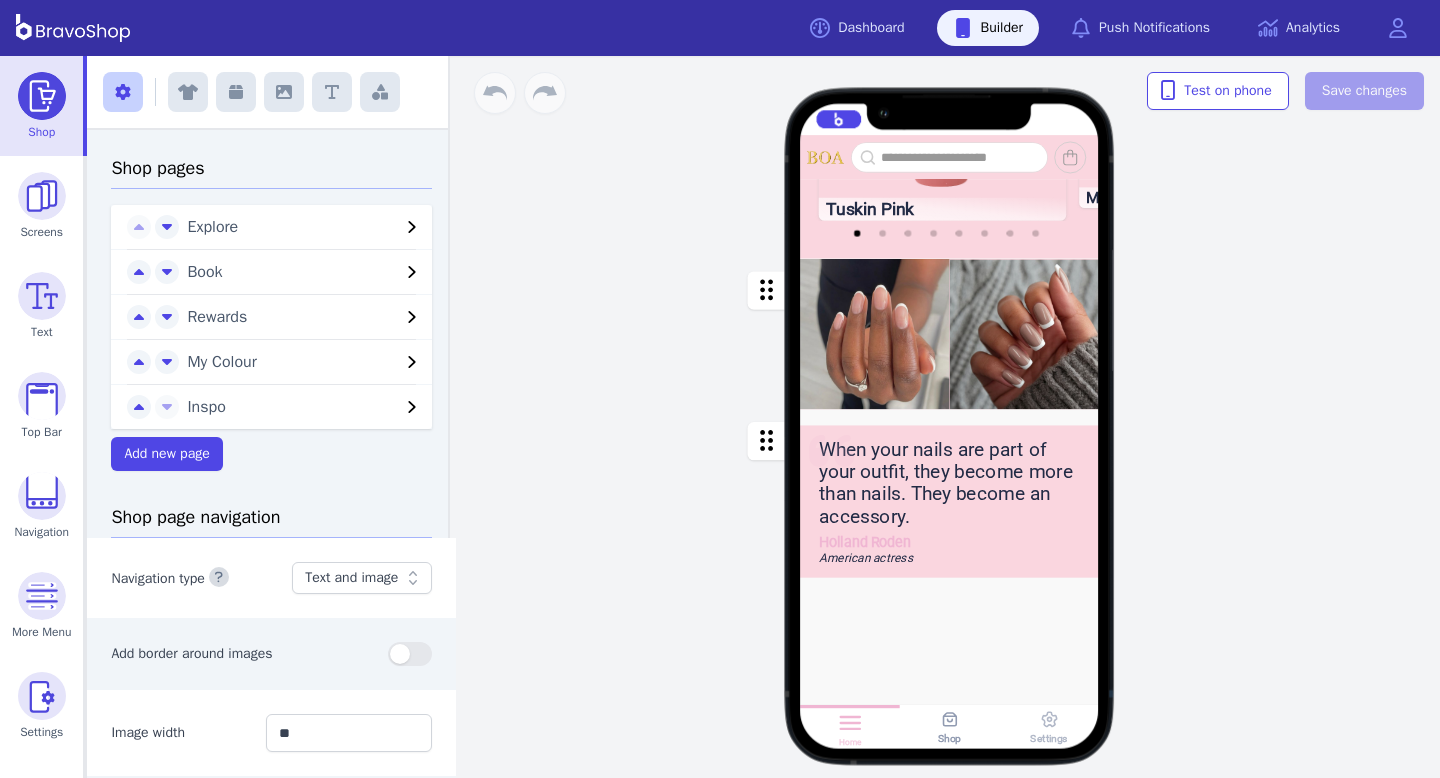 click on "Settings" at bounding box center (949, 157) 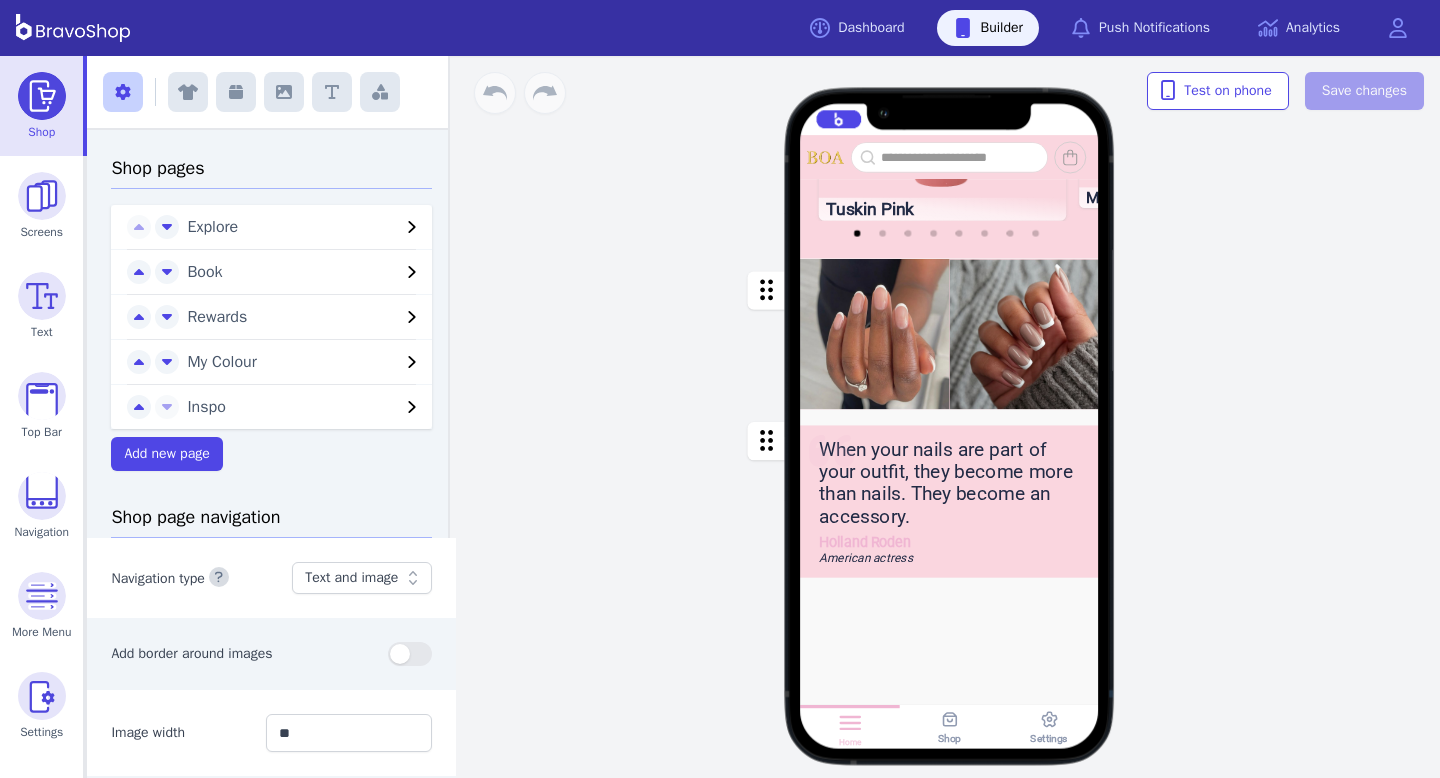 click on "Explore Book Rewards My Colour Inspo Hottest Colours This Winter Tuskin Pink Misty Granite Latte Mocha Skimmer Peach Mahogany Earth Pillar Red Rose & Mist Rich Amber When your nails are part of your outfit, they become more than nails. They become an accessory.  [NAME] American actress Drag a block here to get started Home Shop Settings" at bounding box center [949, 417] 